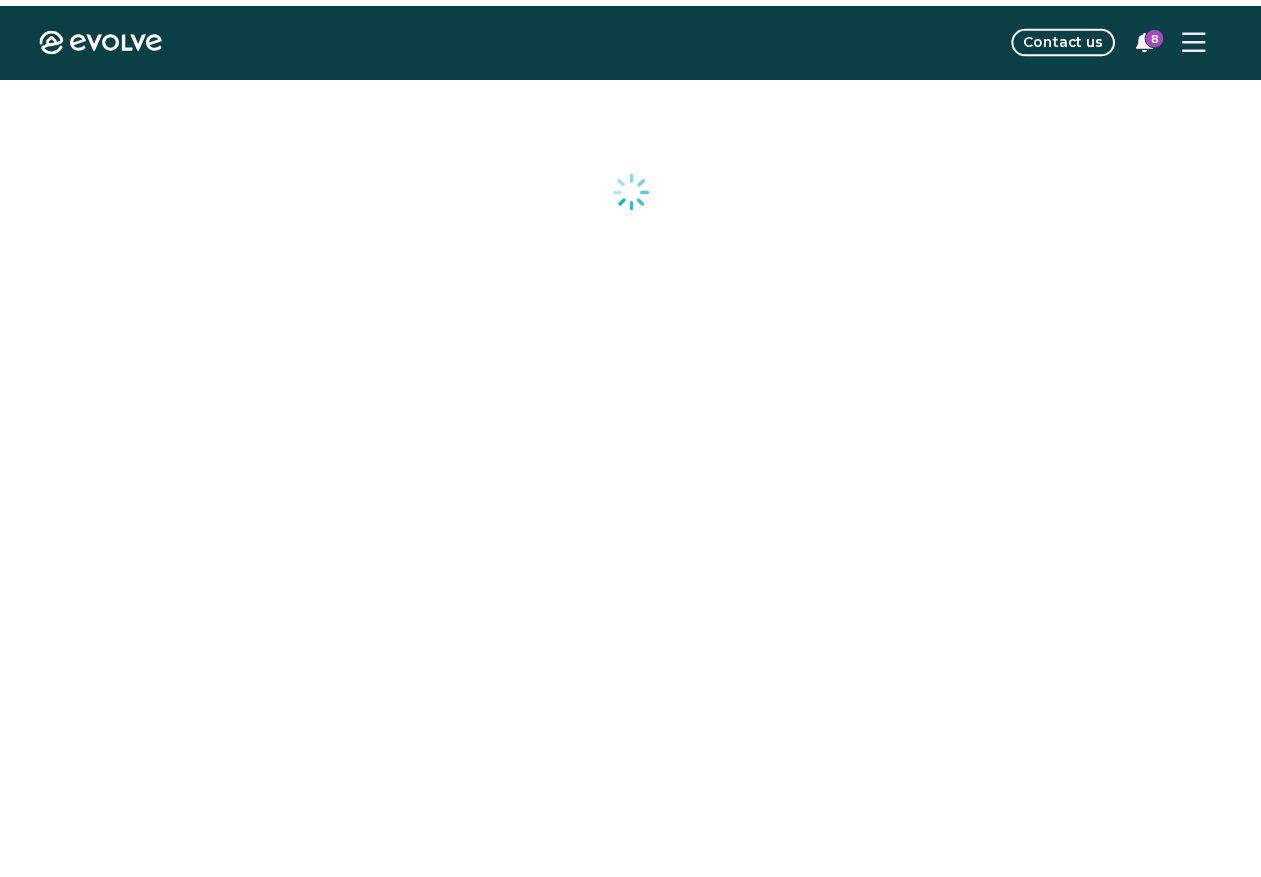 scroll, scrollTop: 0, scrollLeft: 0, axis: both 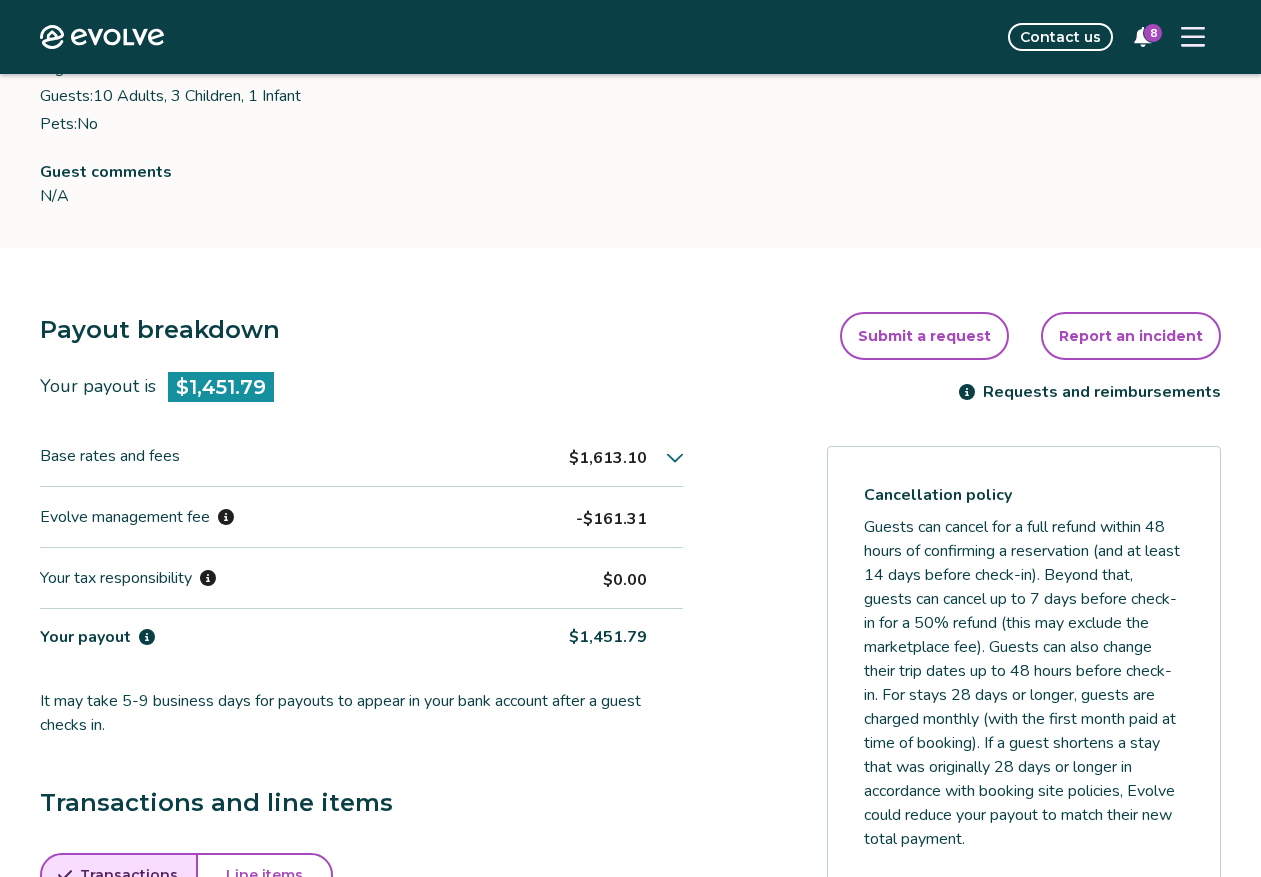 click 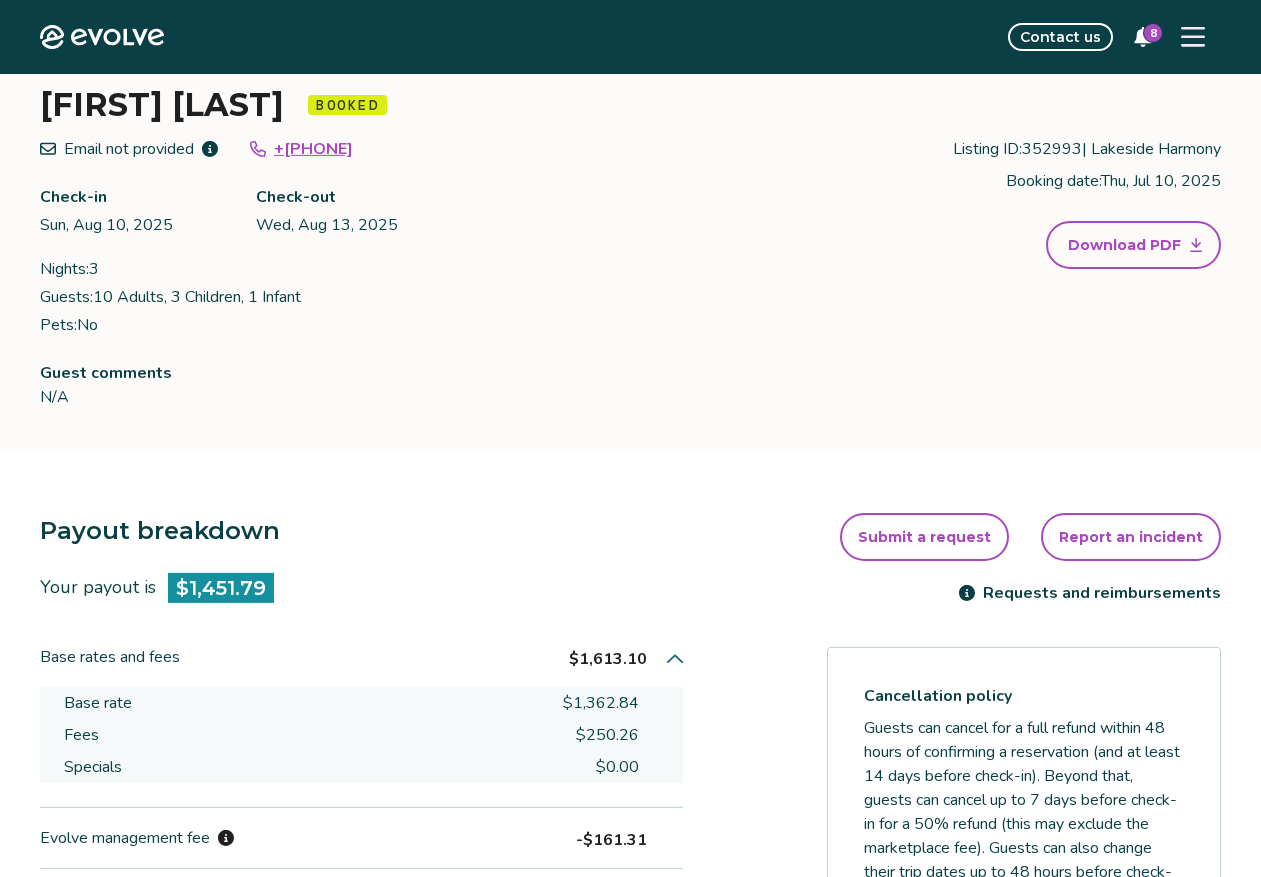 scroll, scrollTop: 0, scrollLeft: 0, axis: both 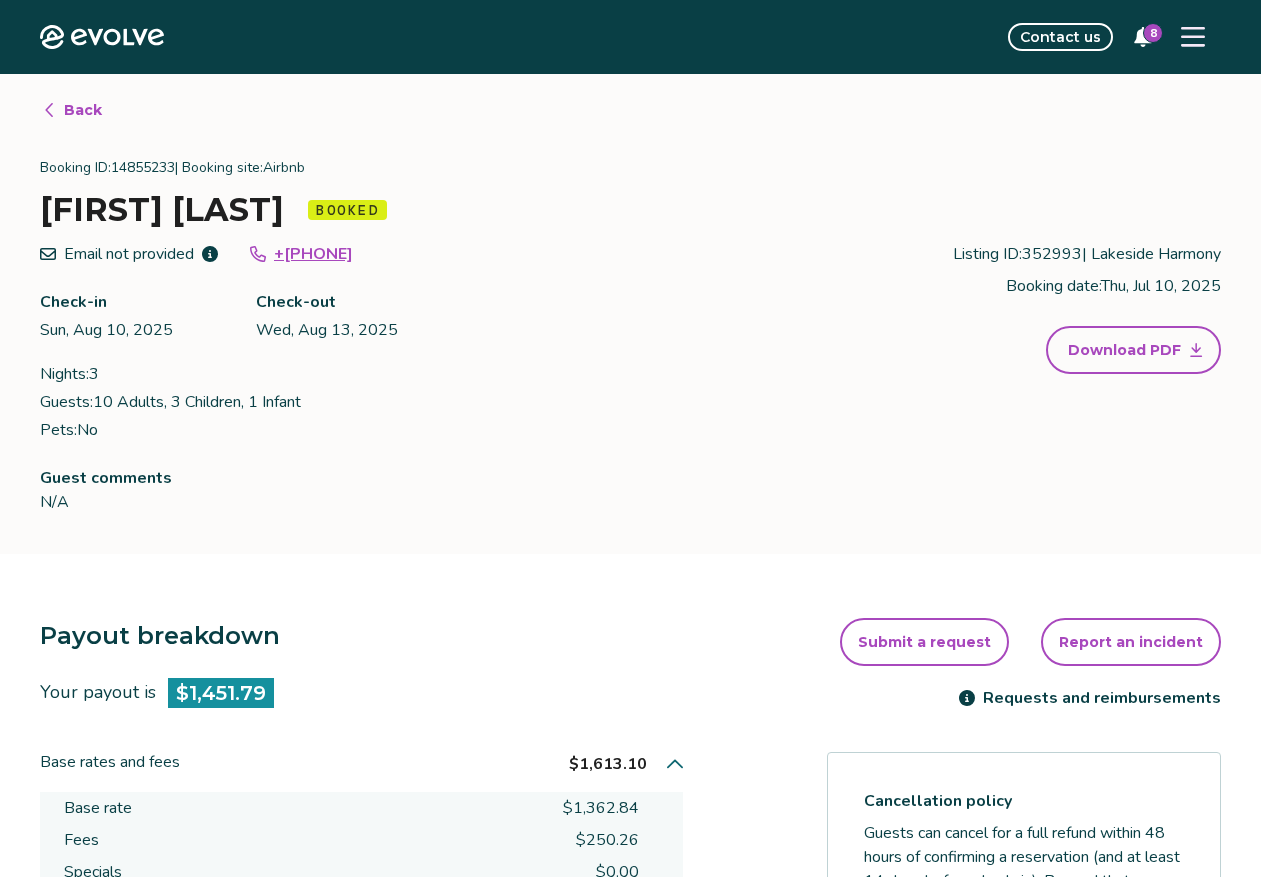 click on "Email not provided +[PHONE] Check-in Sun, Aug 10, 2025 Check-out Wed, Aug 13, 2025 Nights:  3 Guests:  10 Adults, 3 Children, 1 Infant Pets:  No Listing ID:  352993  |   Lakeside Harmony Booking date:  Thu, Jul 10, 2025 Download PDF" at bounding box center [630, 342] 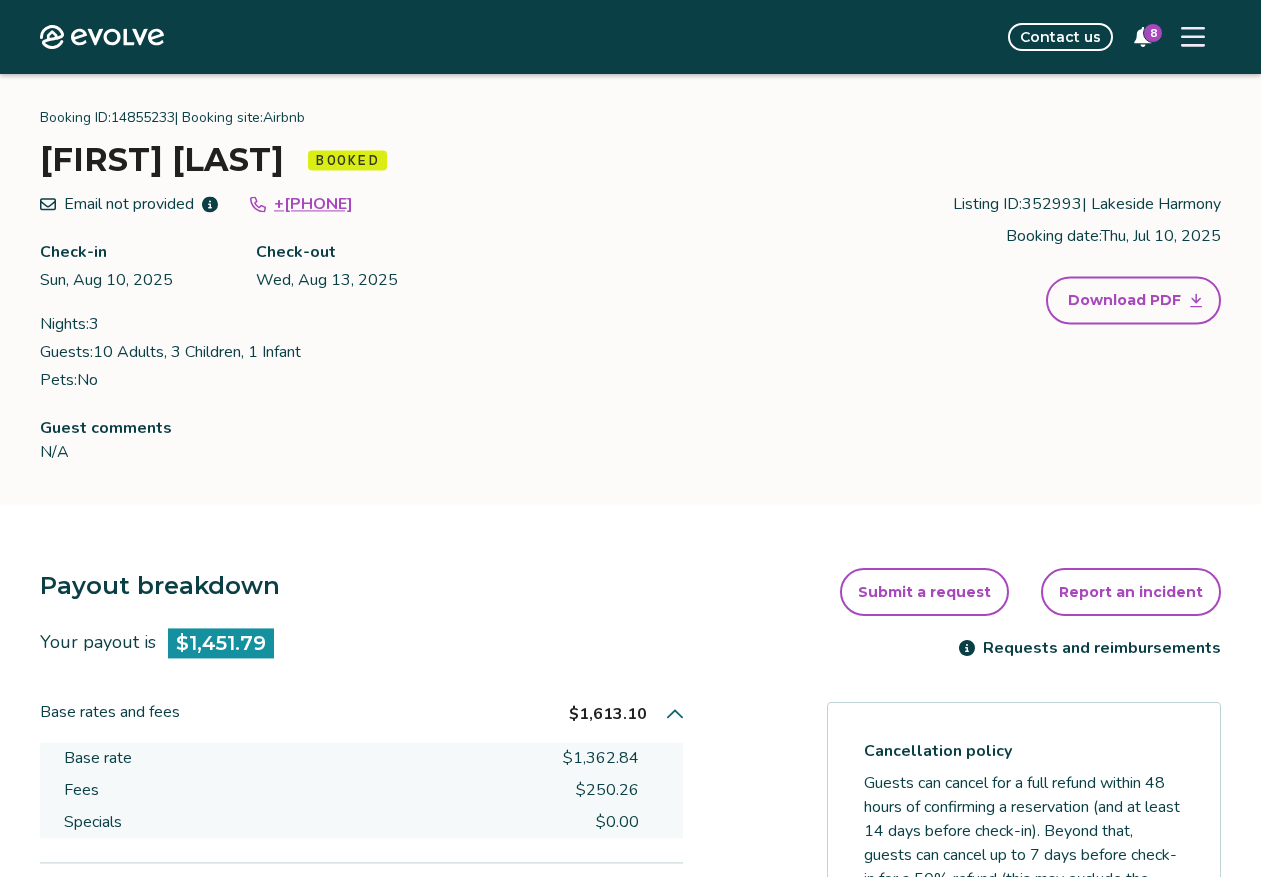 scroll, scrollTop: 0, scrollLeft: 0, axis: both 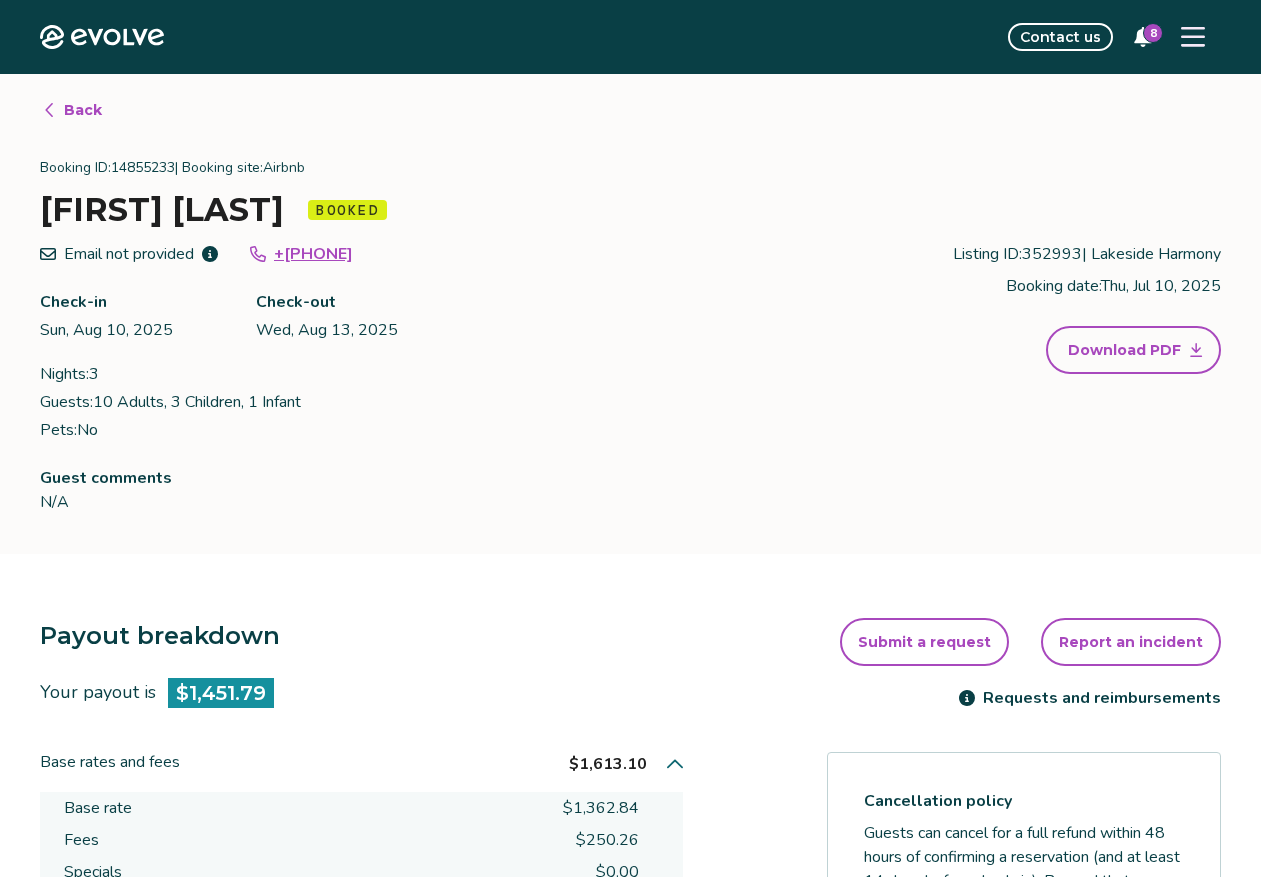 click on "Back" at bounding box center [83, 110] 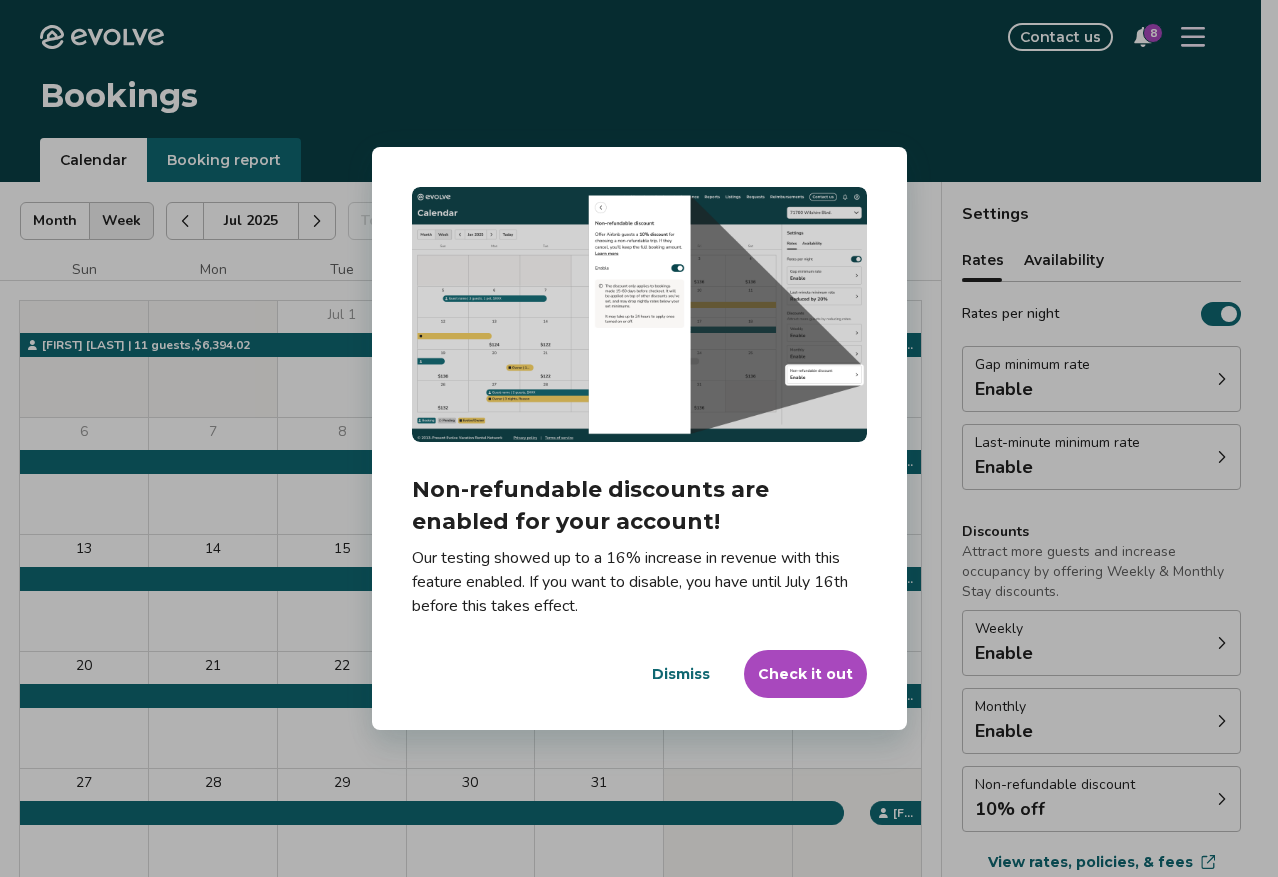 click on "Check it out" at bounding box center (805, 674) 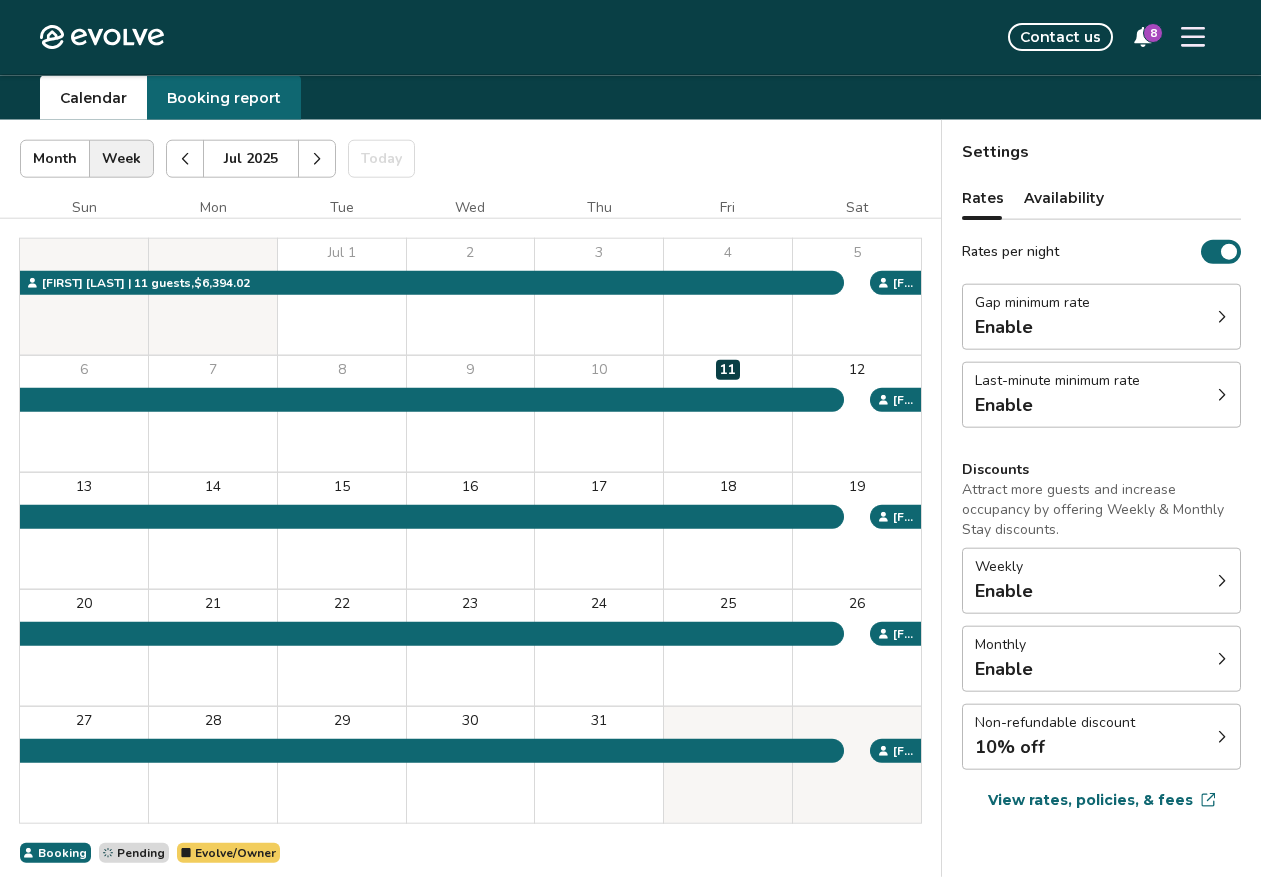 scroll, scrollTop: 102, scrollLeft: 0, axis: vertical 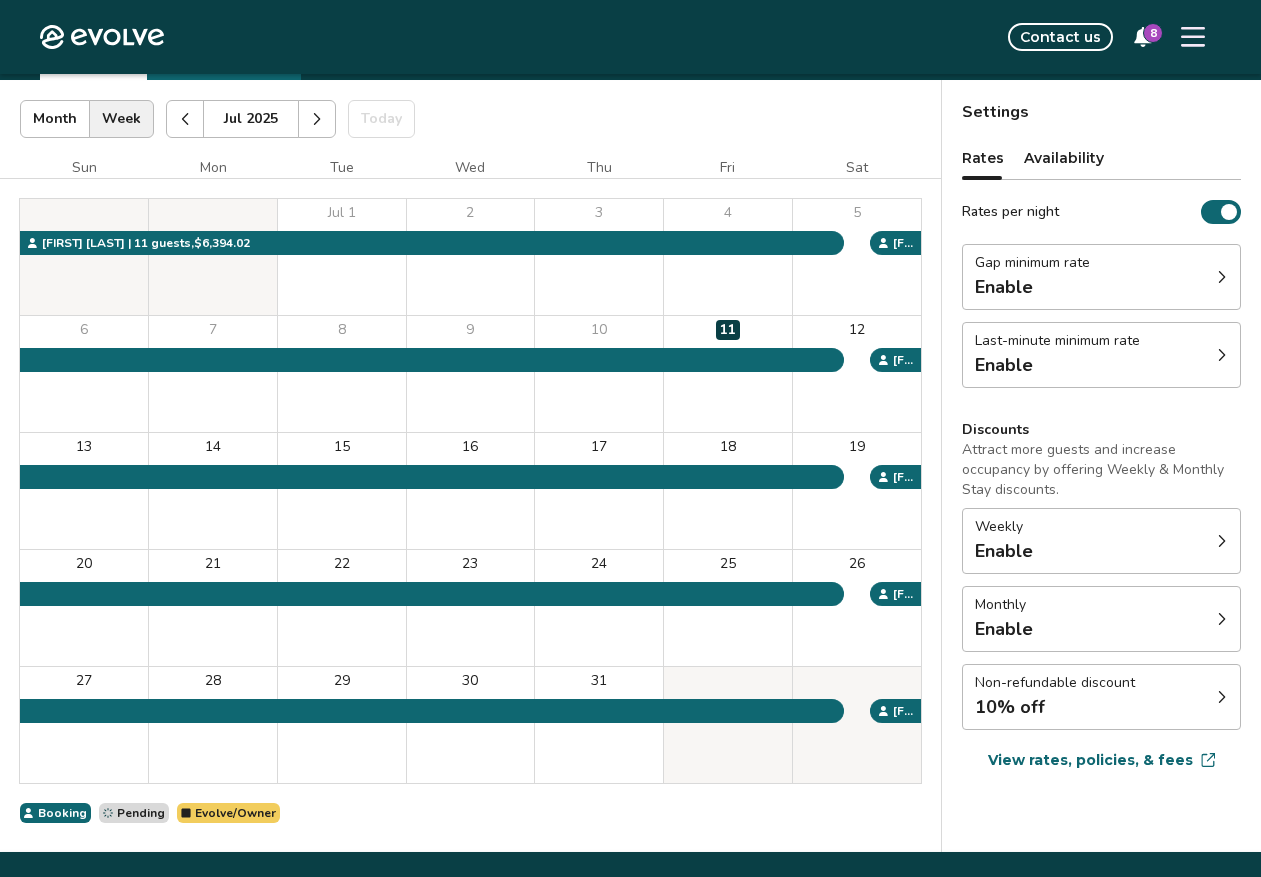 click on "10% off" at bounding box center (1055, 707) 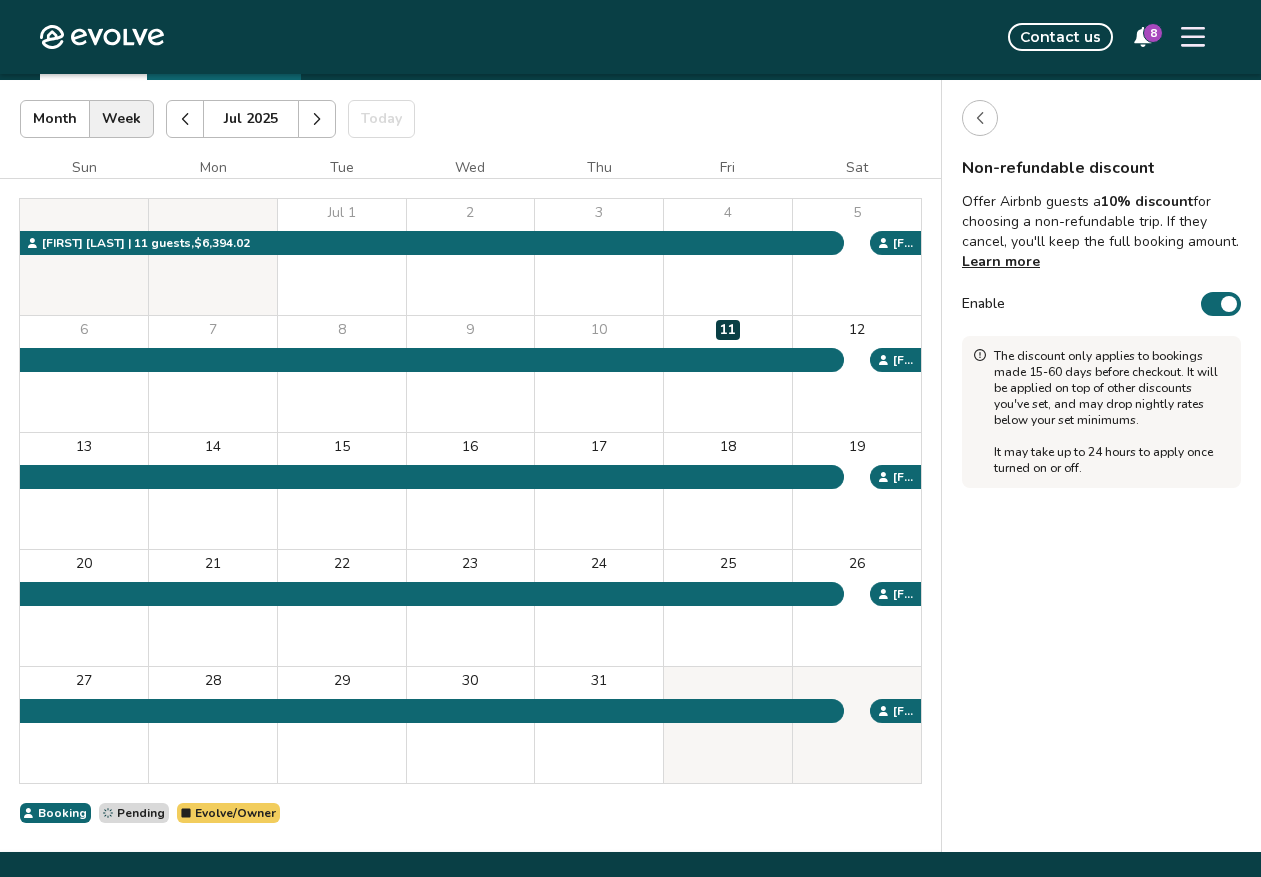 click at bounding box center [1229, 304] 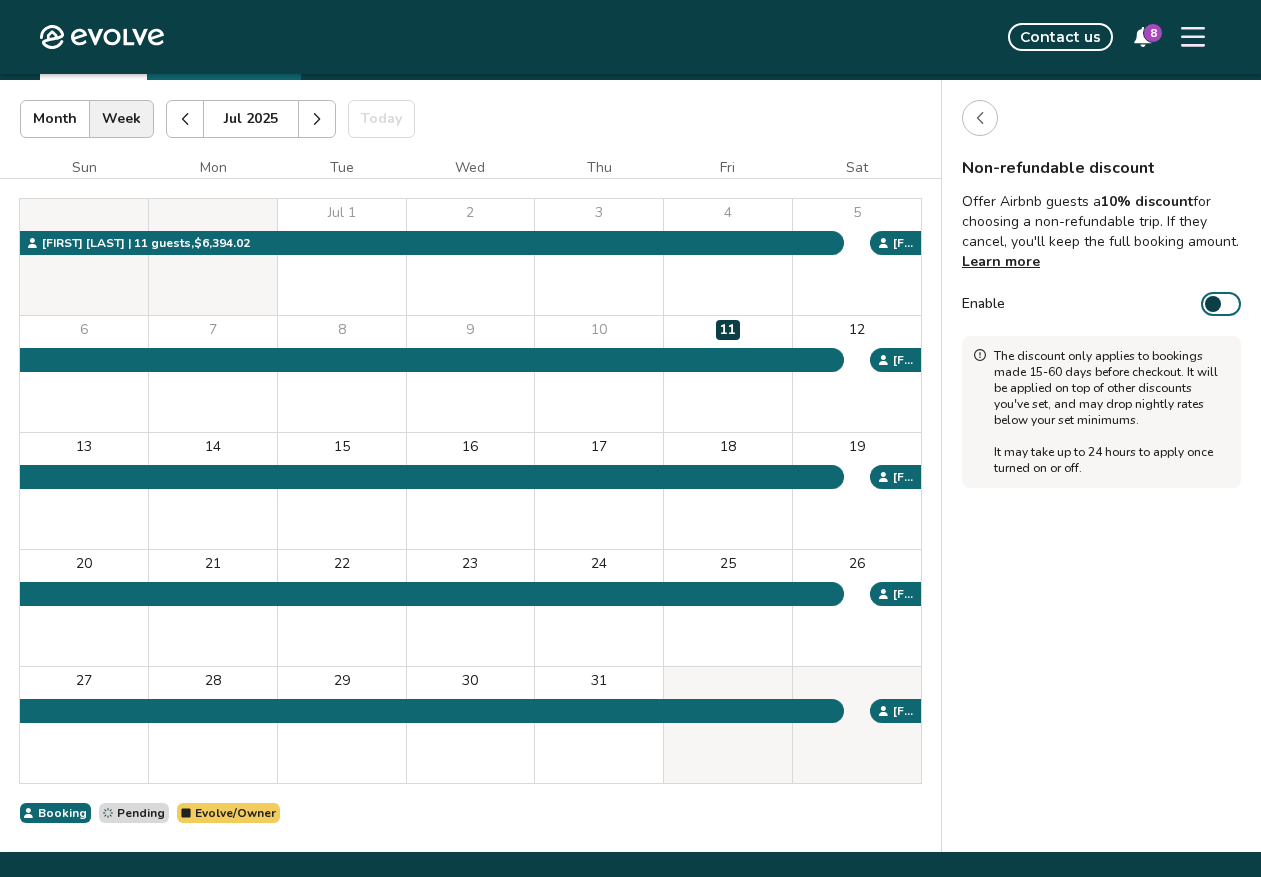 click 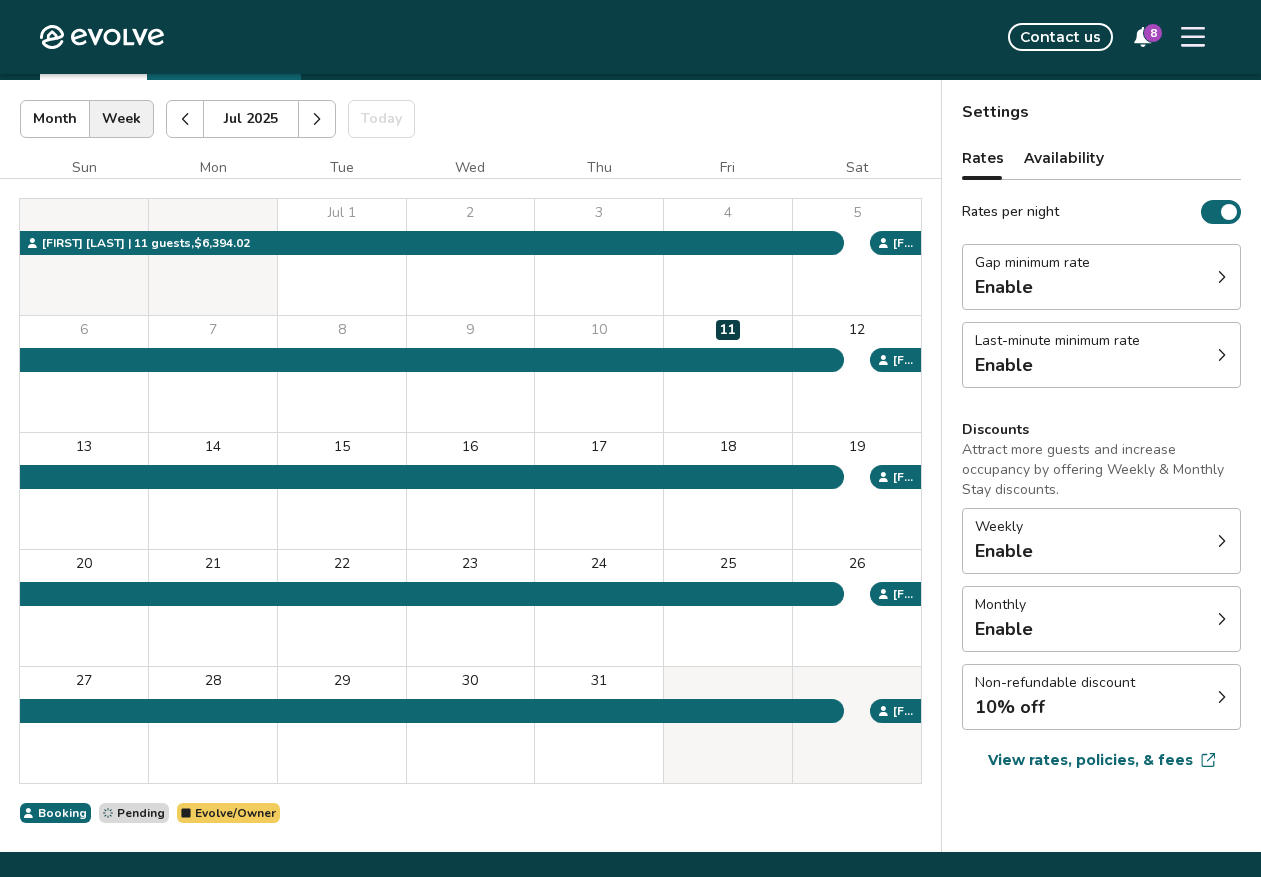 click on "Gap minimum rate" at bounding box center (1032, 263) 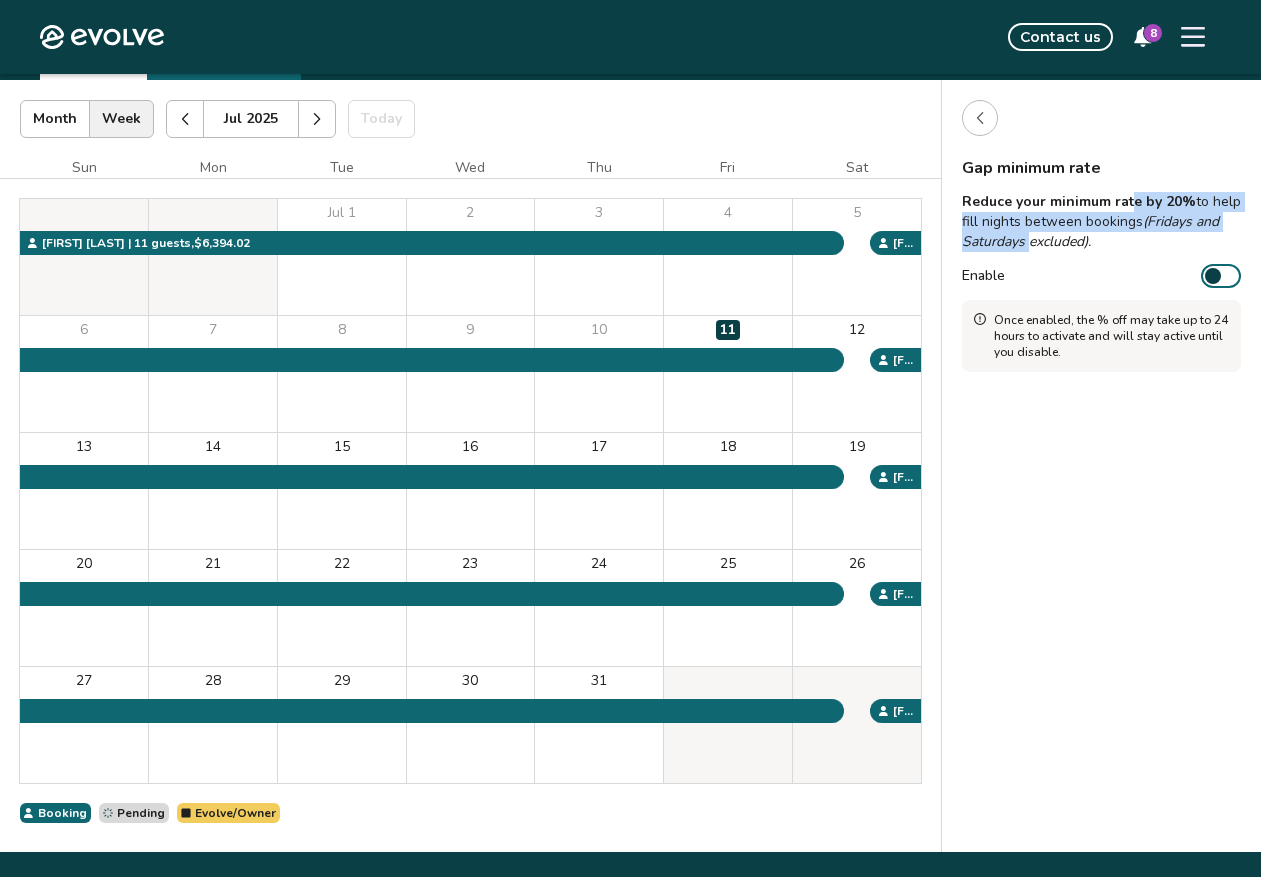 drag, startPoint x: 1132, startPoint y: 202, endPoint x: 1030, endPoint y: 234, distance: 106.901825 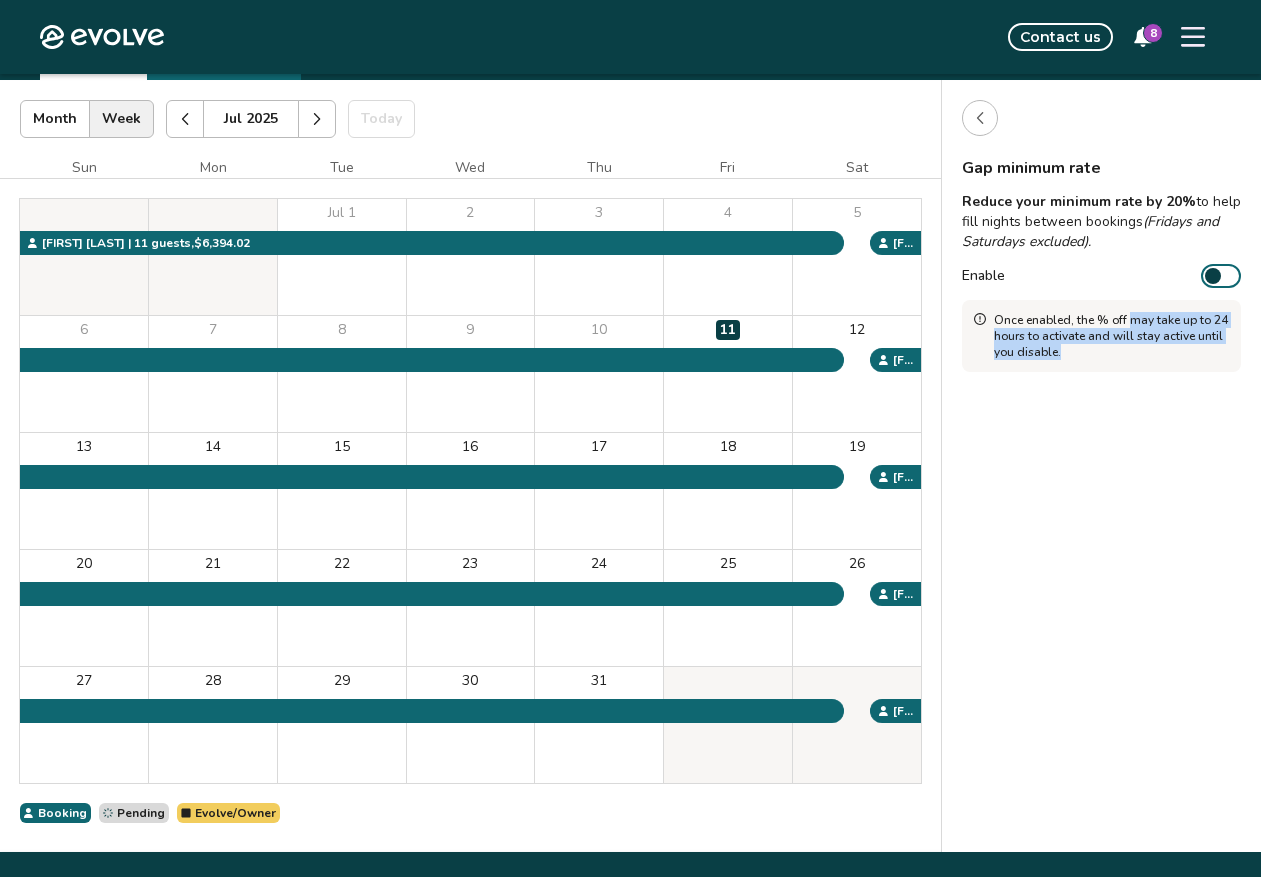 drag, startPoint x: 1086, startPoint y: 351, endPoint x: 1128, endPoint y: 315, distance: 55.31727 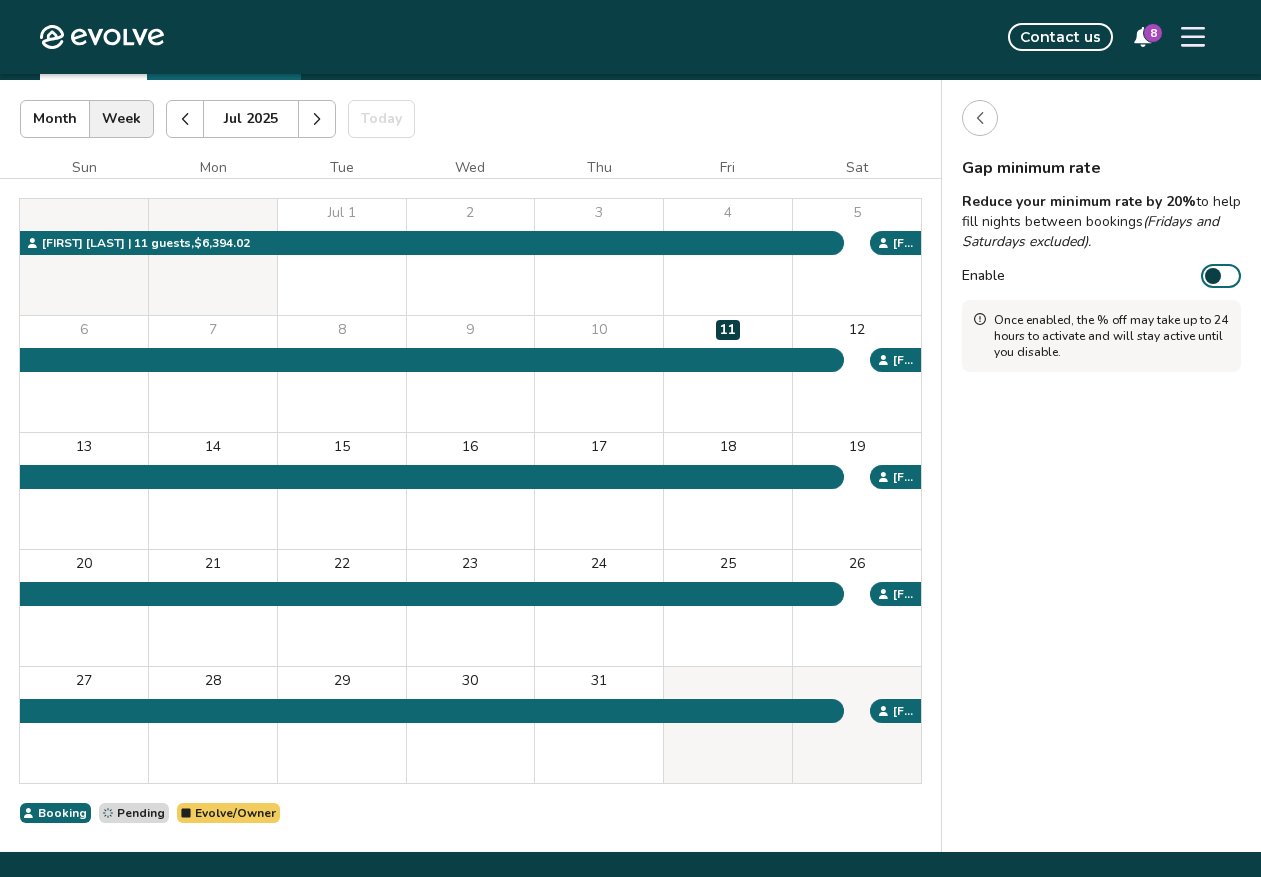 click on "Once enabled, the % off may take up to 24 hours to activate and will stay active until you disable." at bounding box center (1111, 336) 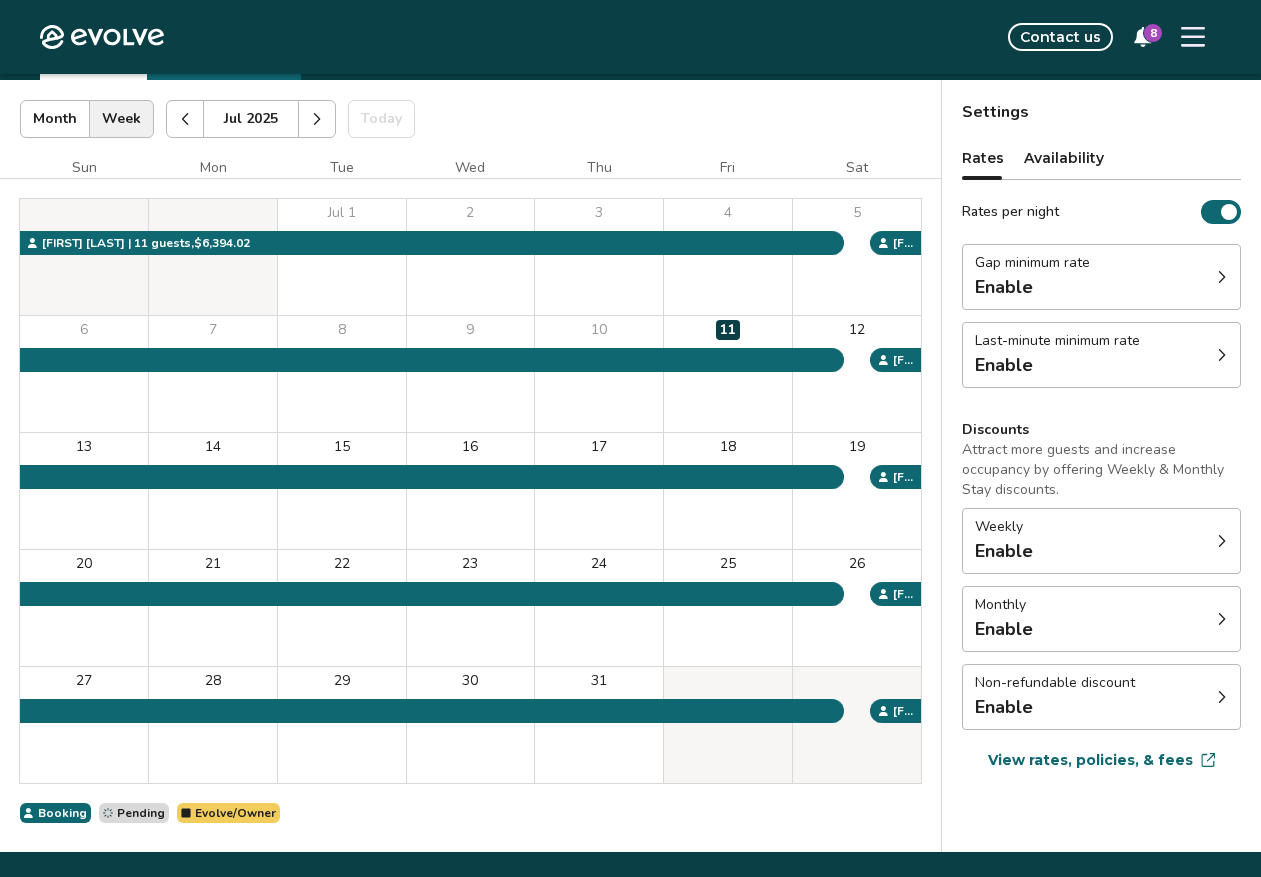 click on "Enable" at bounding box center (1004, 365) 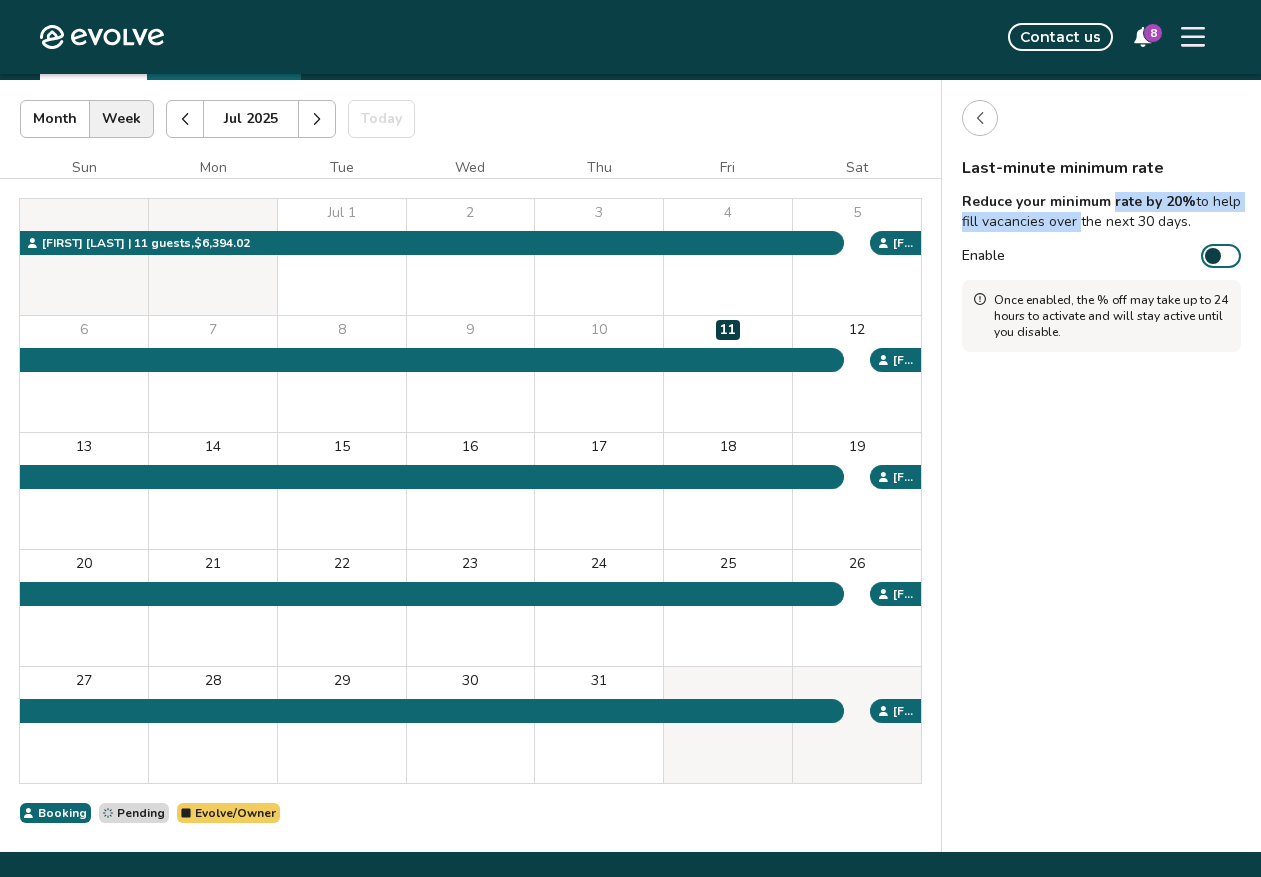 drag, startPoint x: 1111, startPoint y: 202, endPoint x: 1073, endPoint y: 218, distance: 41.231056 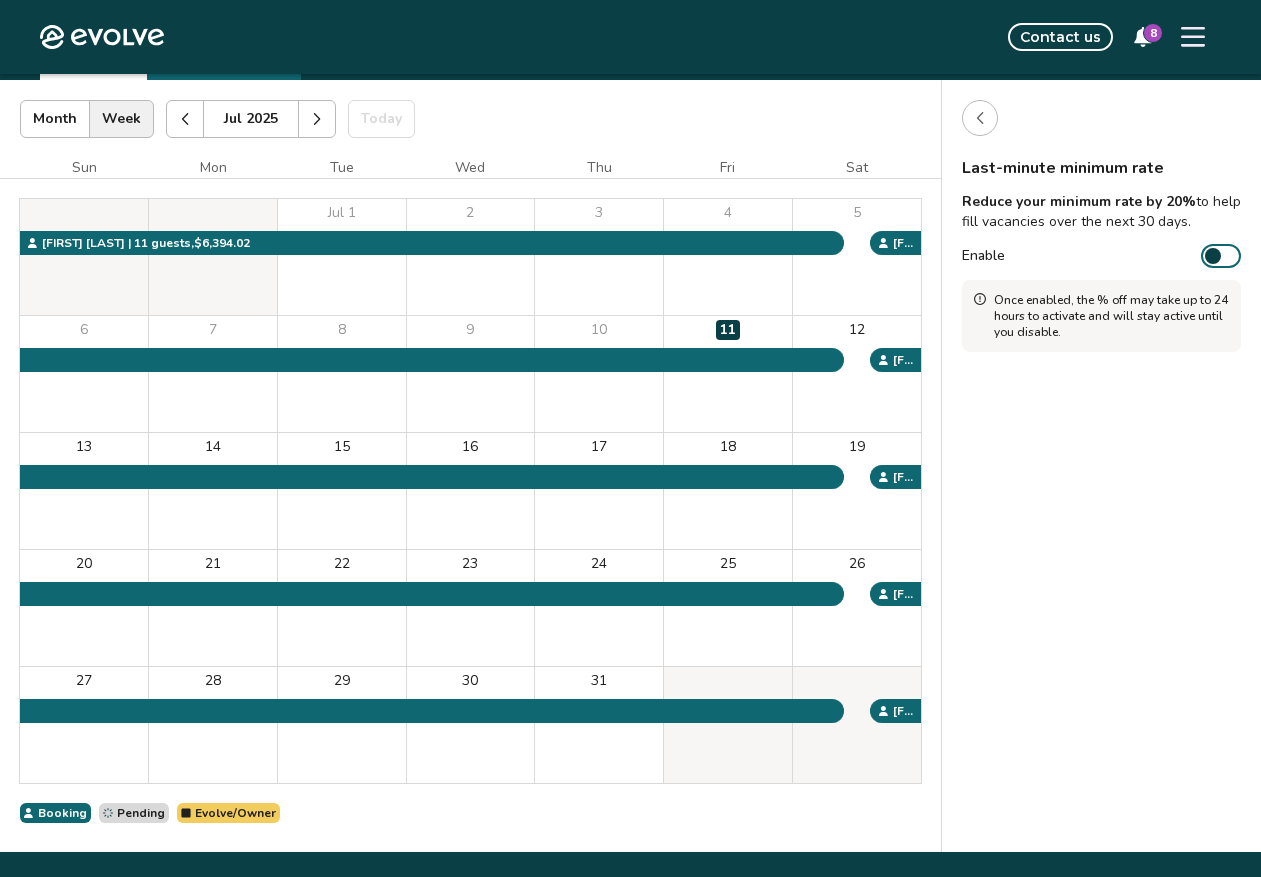 click at bounding box center [980, 118] 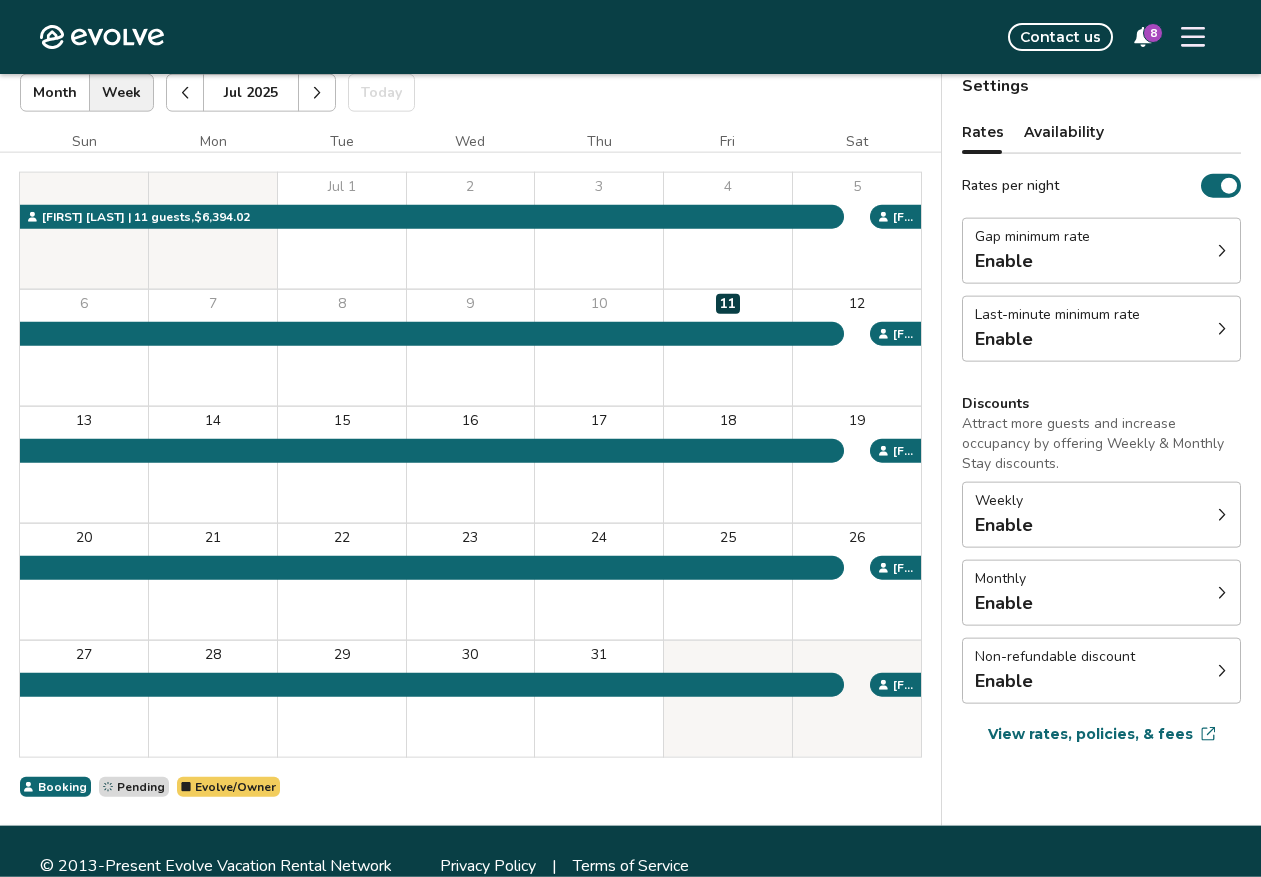 scroll, scrollTop: 157, scrollLeft: 0, axis: vertical 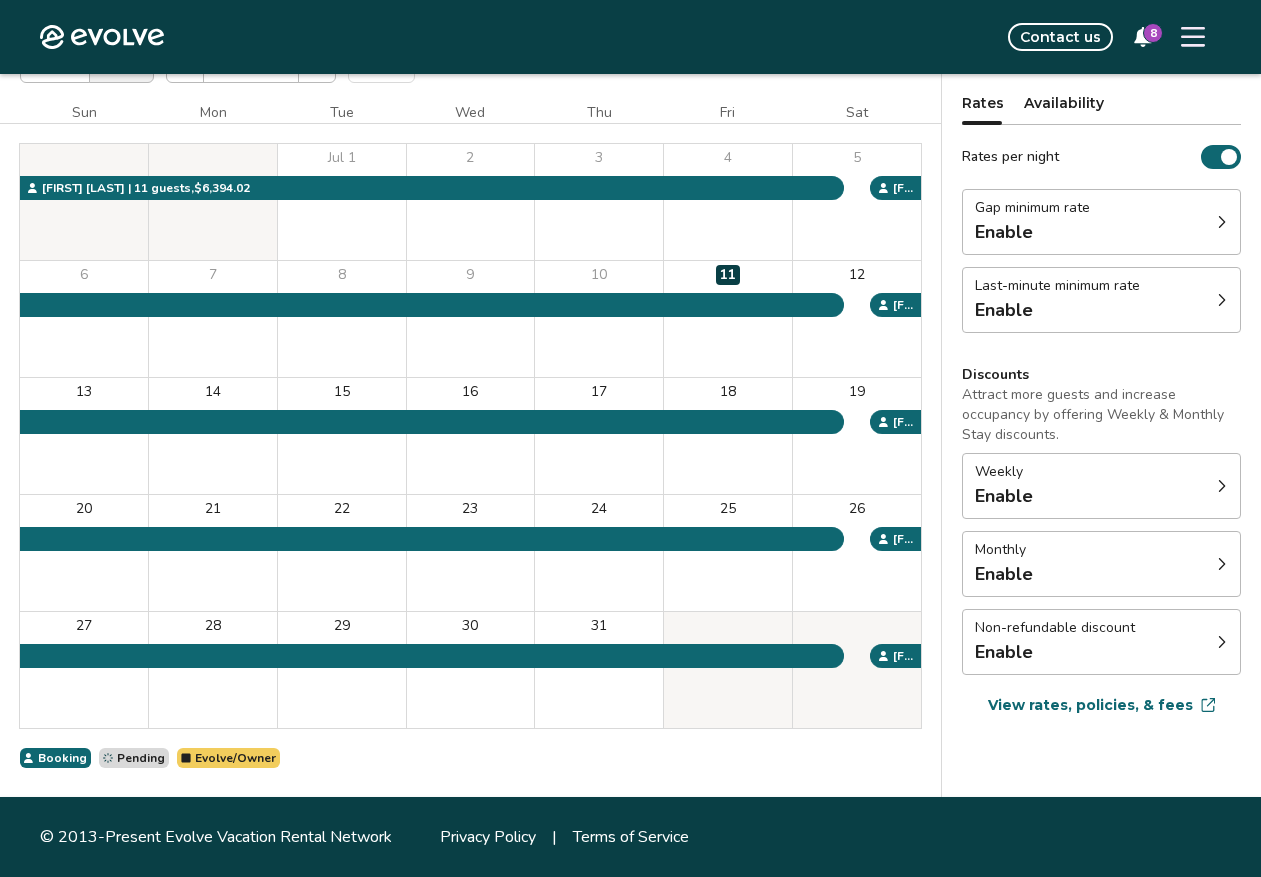 click on "Weekly Enable" at bounding box center [1101, 486] 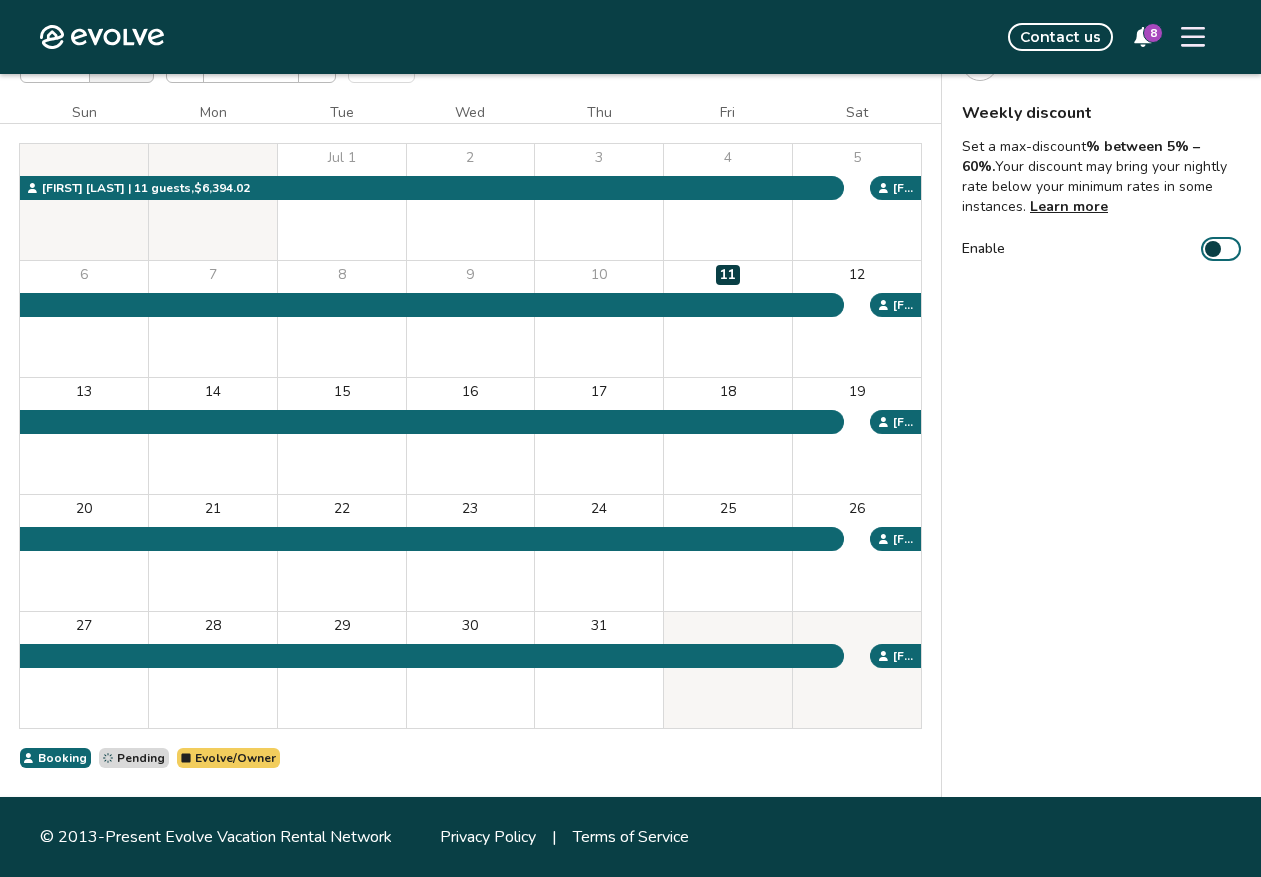 scroll, scrollTop: 55, scrollLeft: 0, axis: vertical 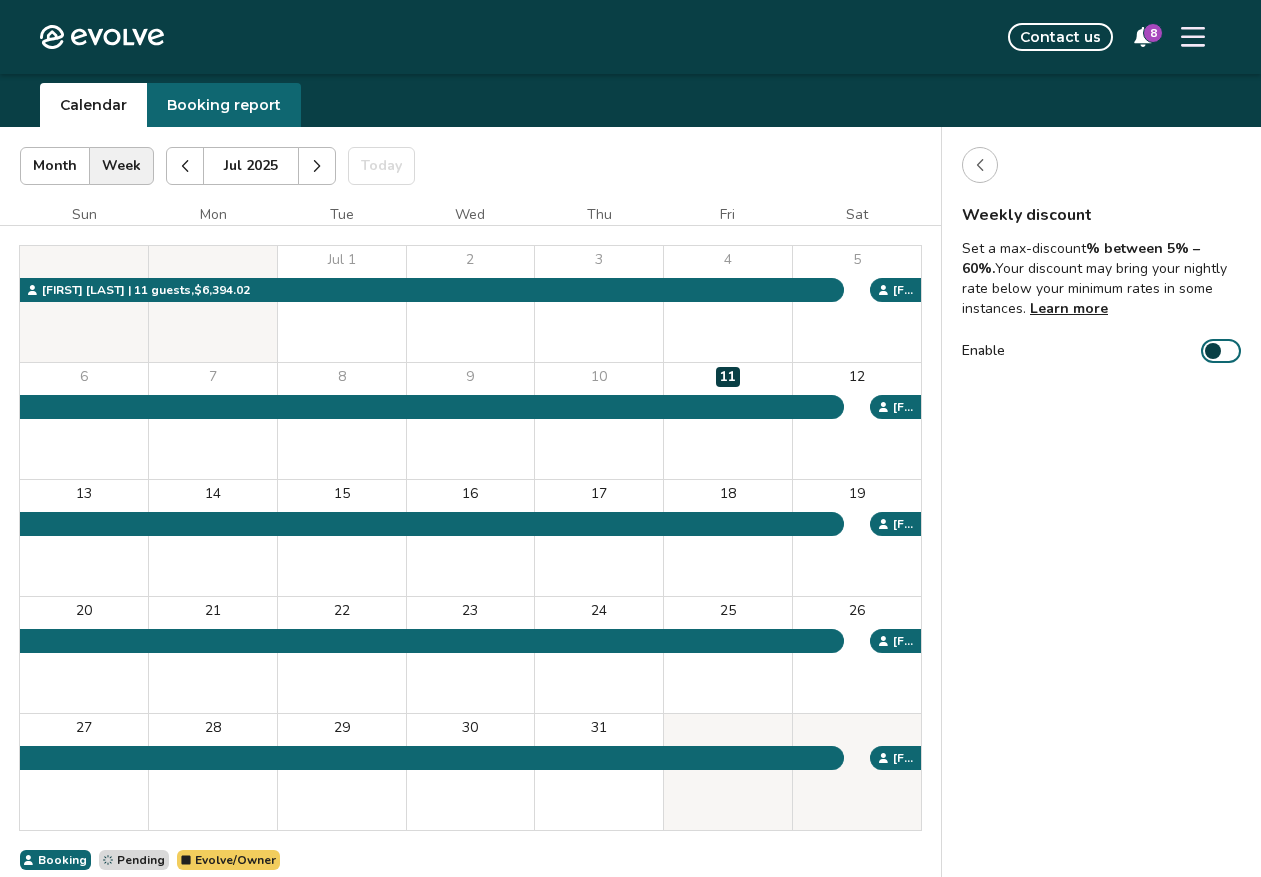 click on "Enable" at bounding box center (1221, 351) 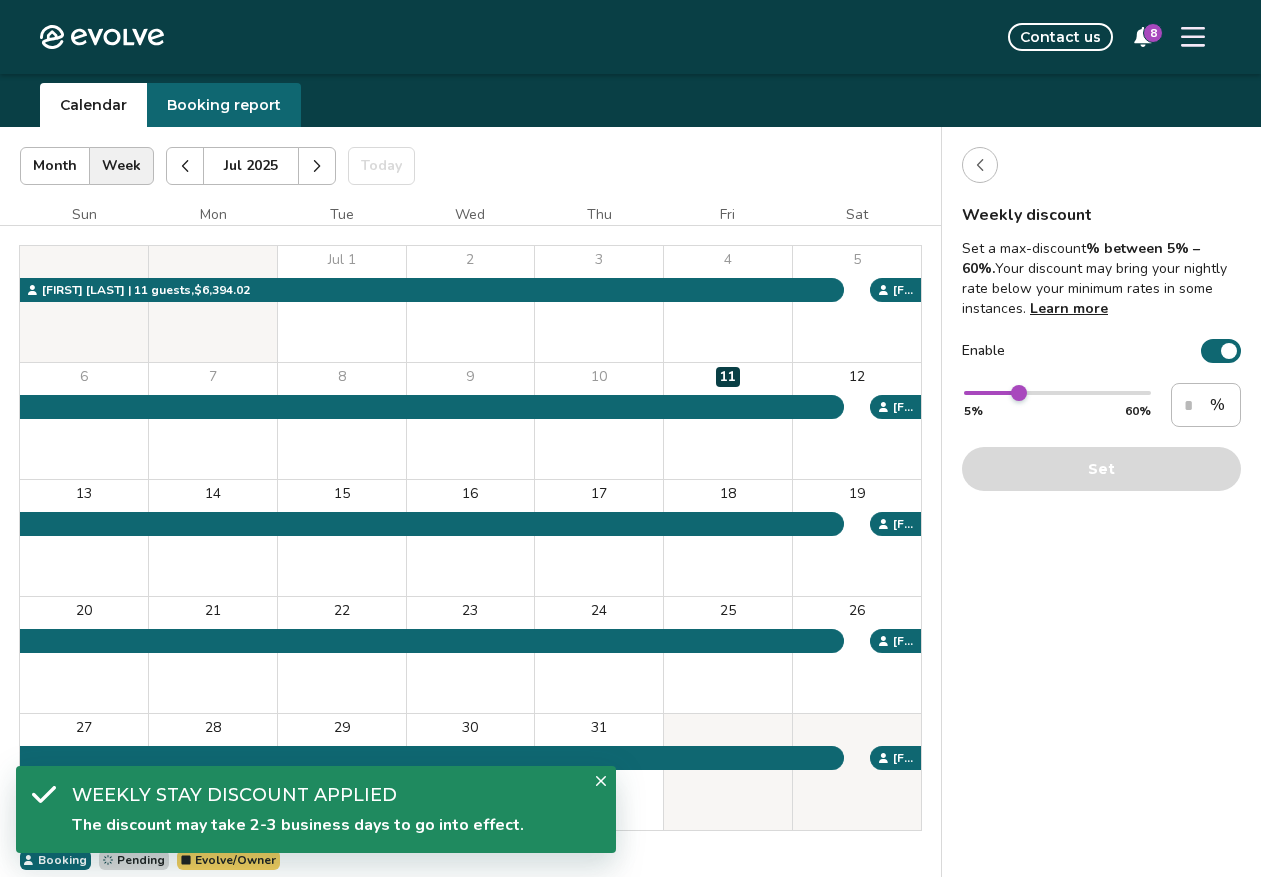 click at bounding box center [1229, 351] 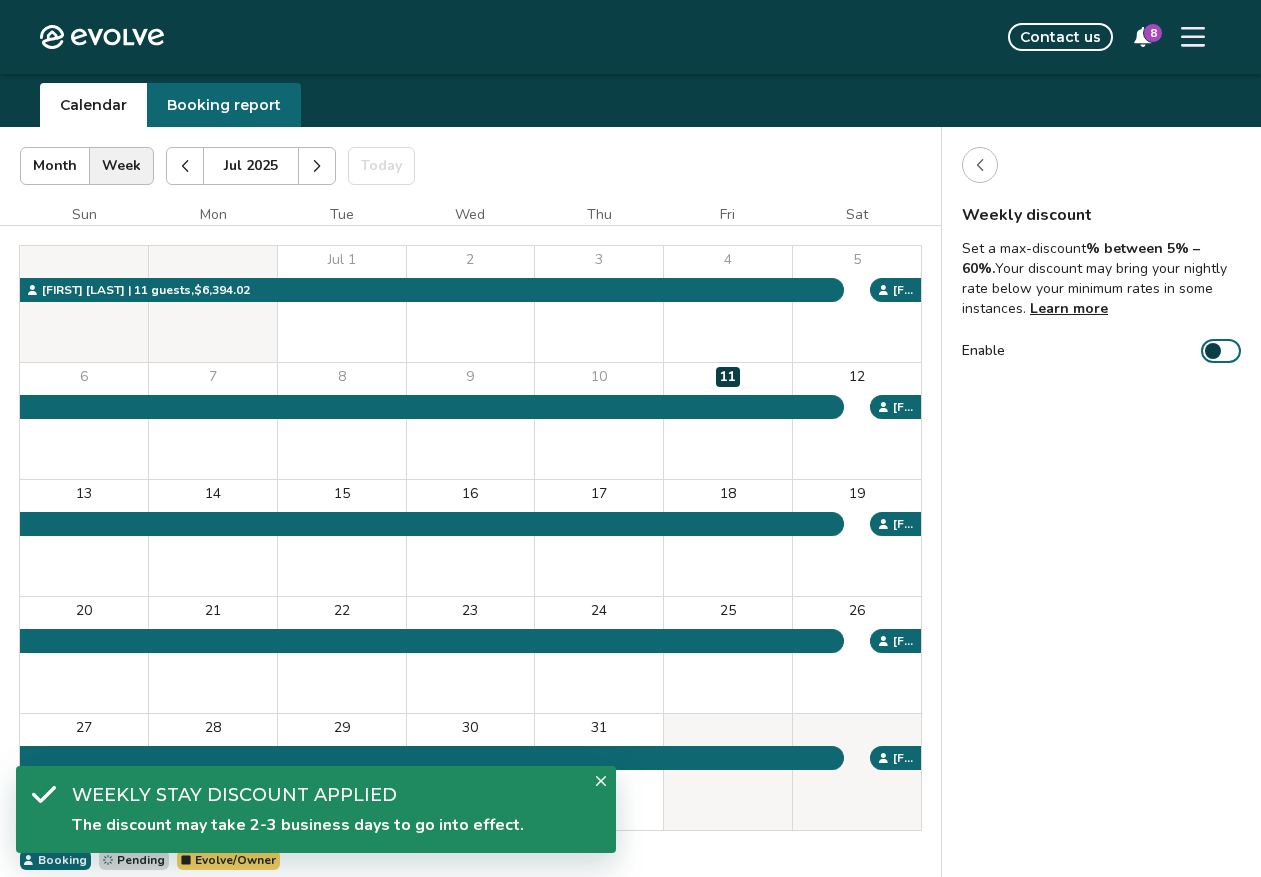 click at bounding box center (980, 165) 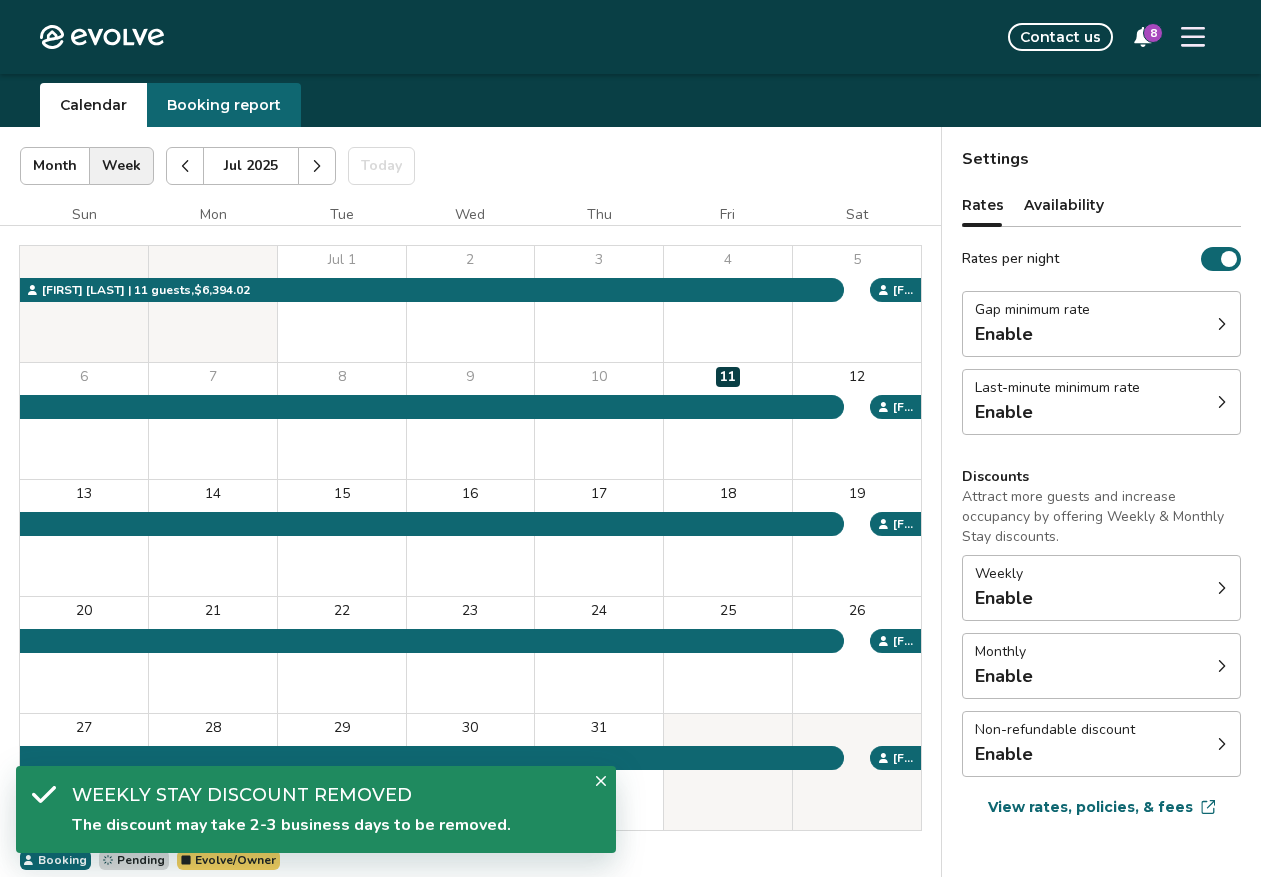 click on "Non-refundable discount Enable" at bounding box center (1101, 744) 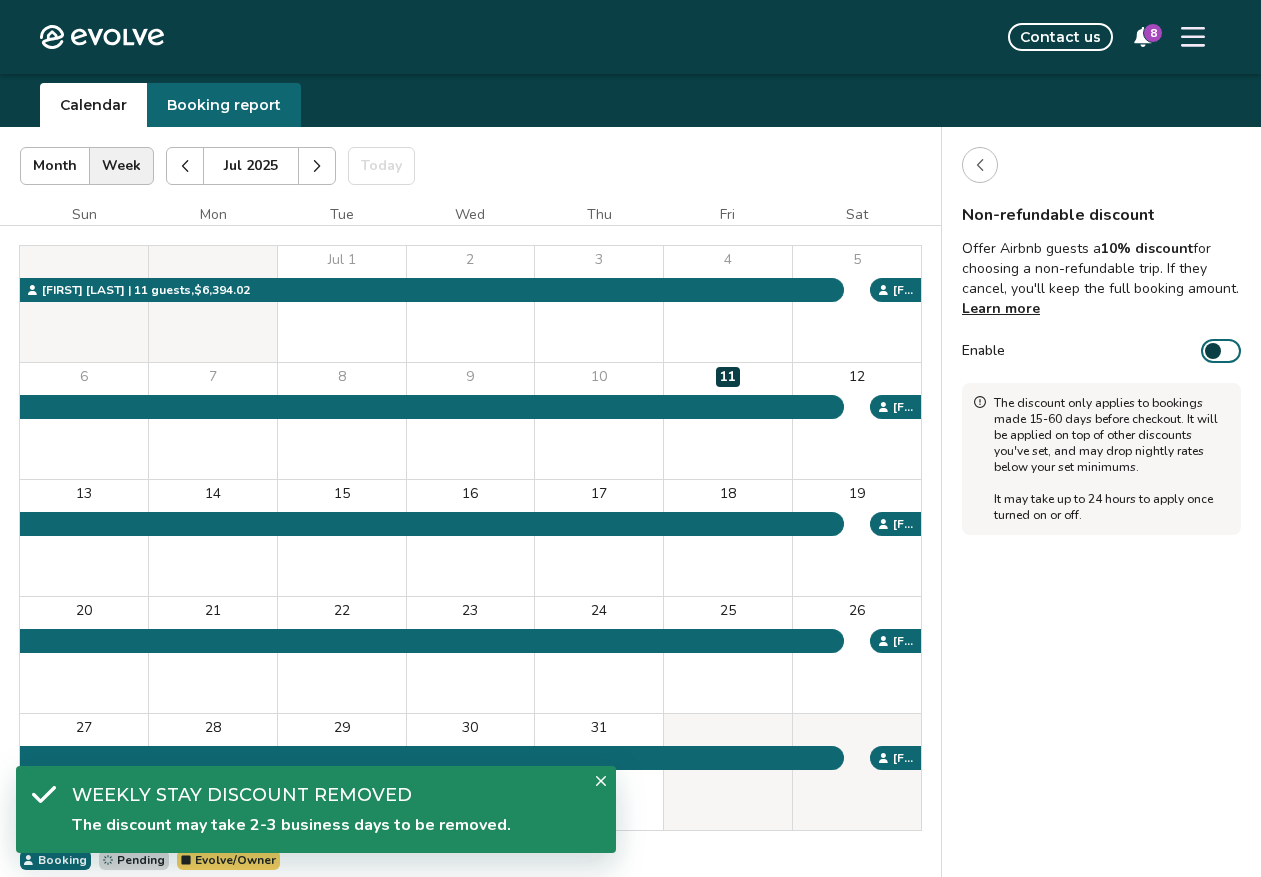 click on "Enable" at bounding box center [1221, 351] 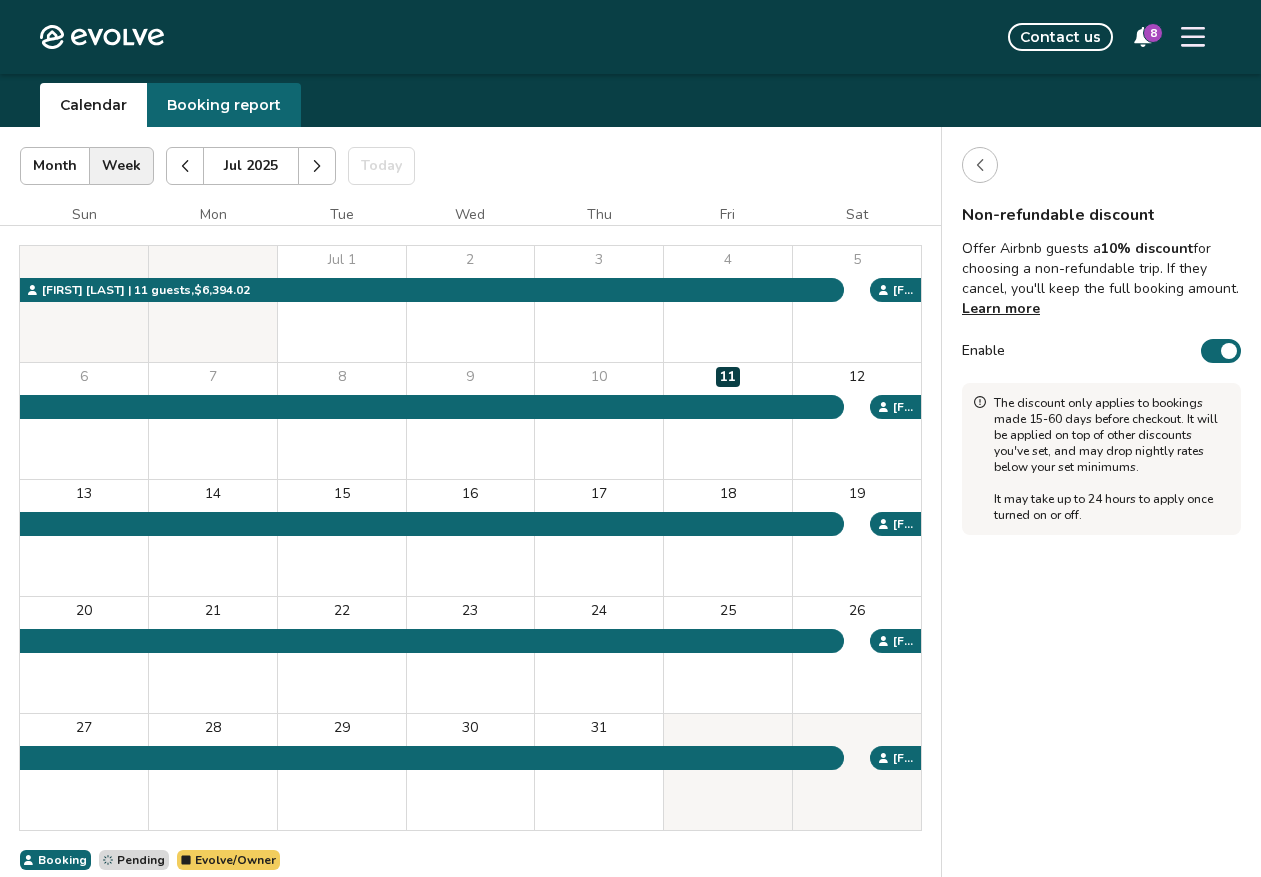 click on "Enable" at bounding box center (1221, 351) 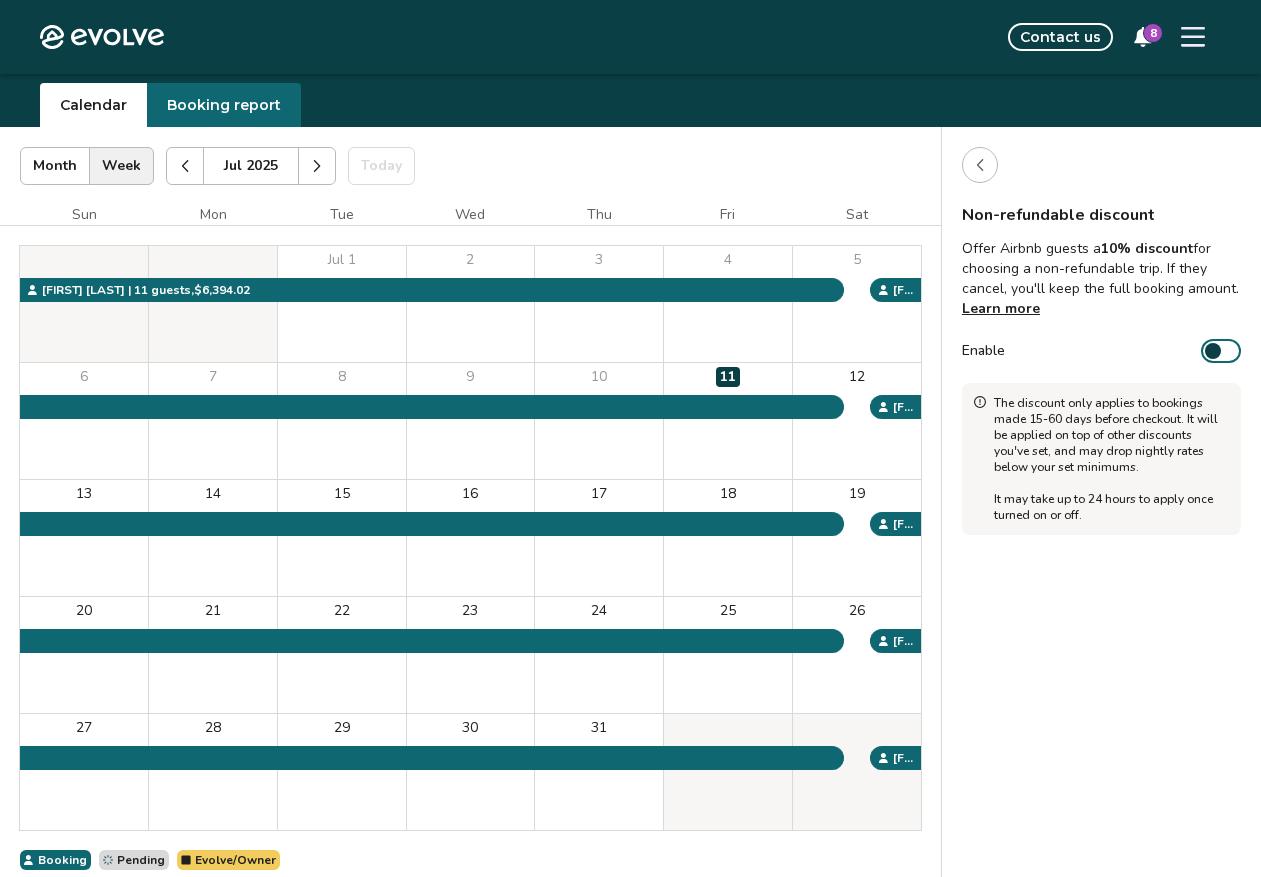 click on "Enable" at bounding box center (1221, 351) 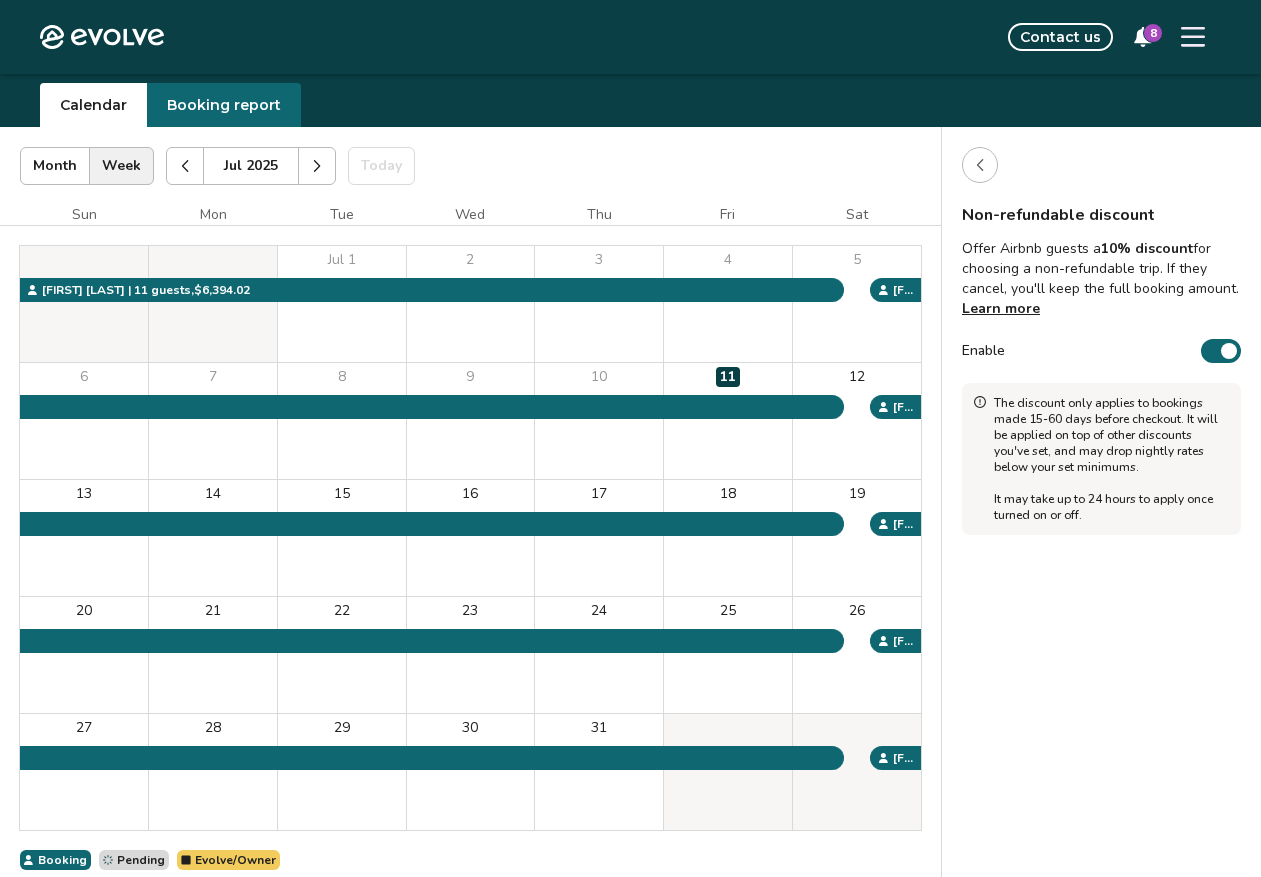 click on "Enable" at bounding box center (1221, 351) 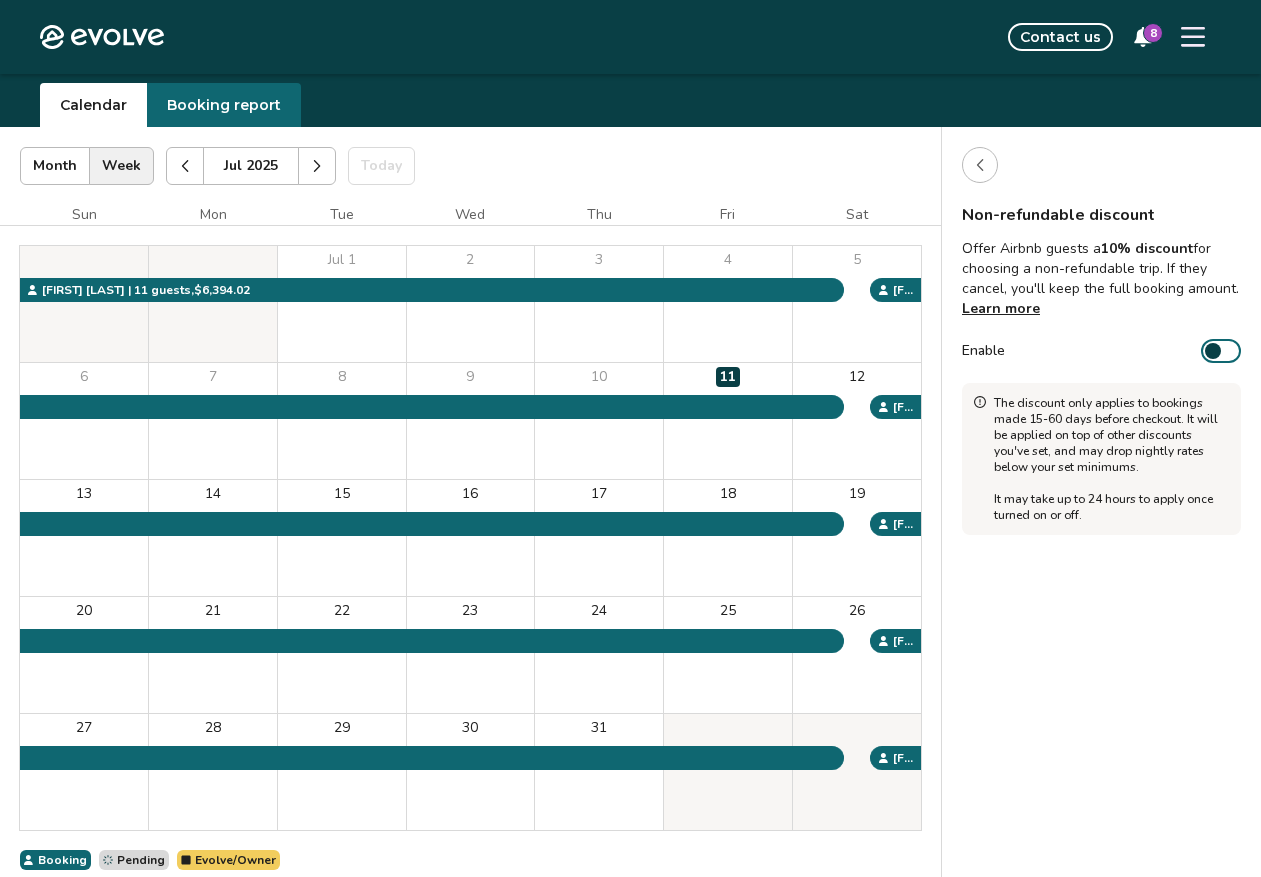 click at bounding box center (980, 165) 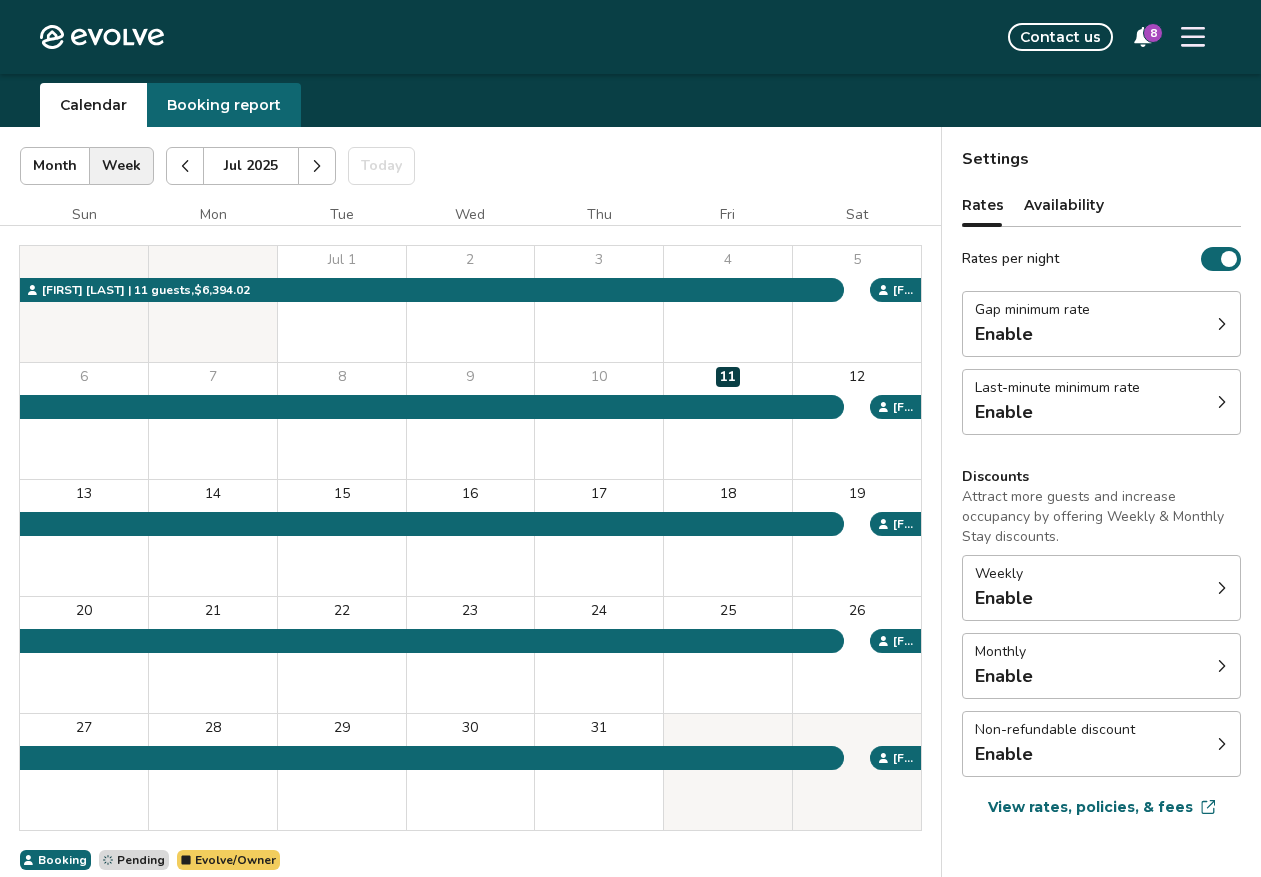 click on "Enable" at bounding box center [1004, 334] 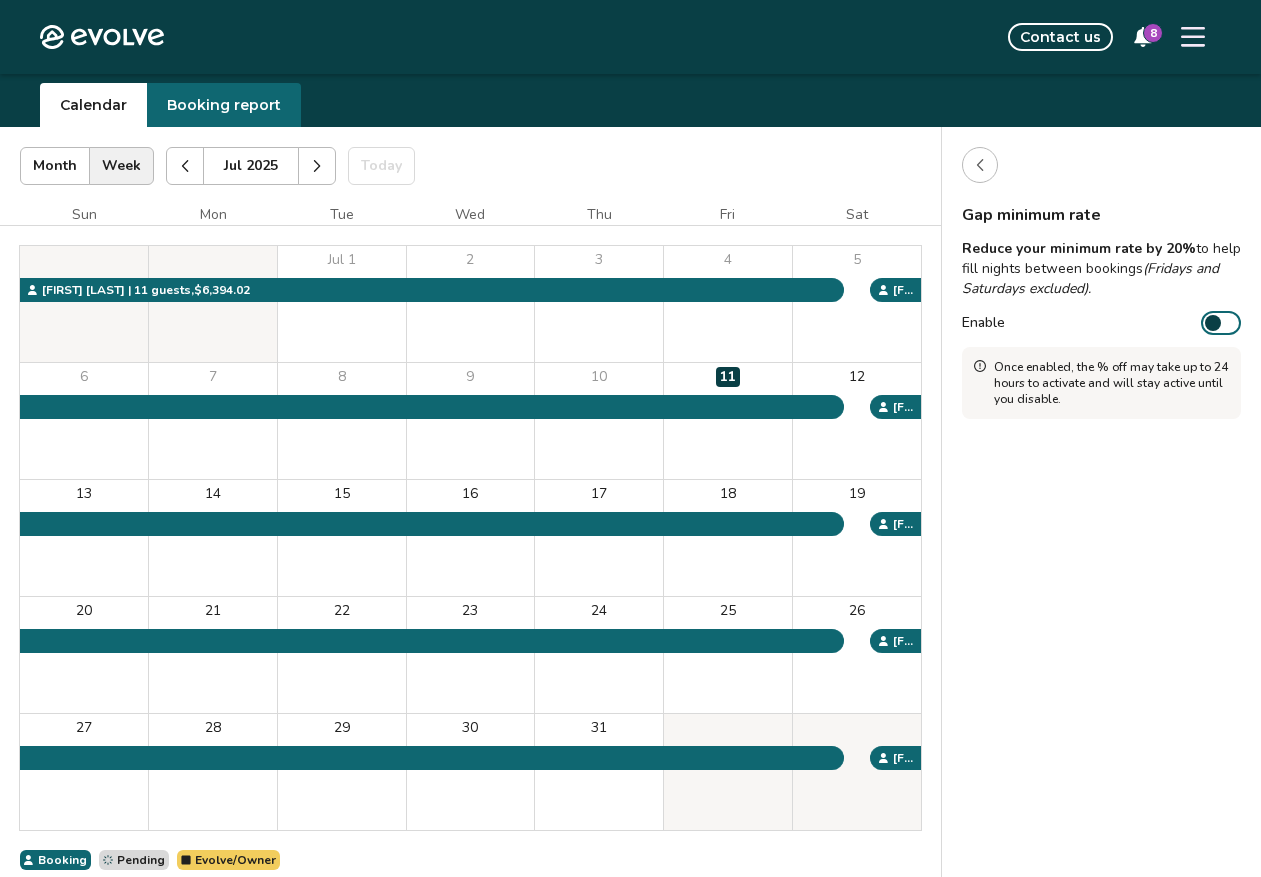 click at bounding box center [980, 165] 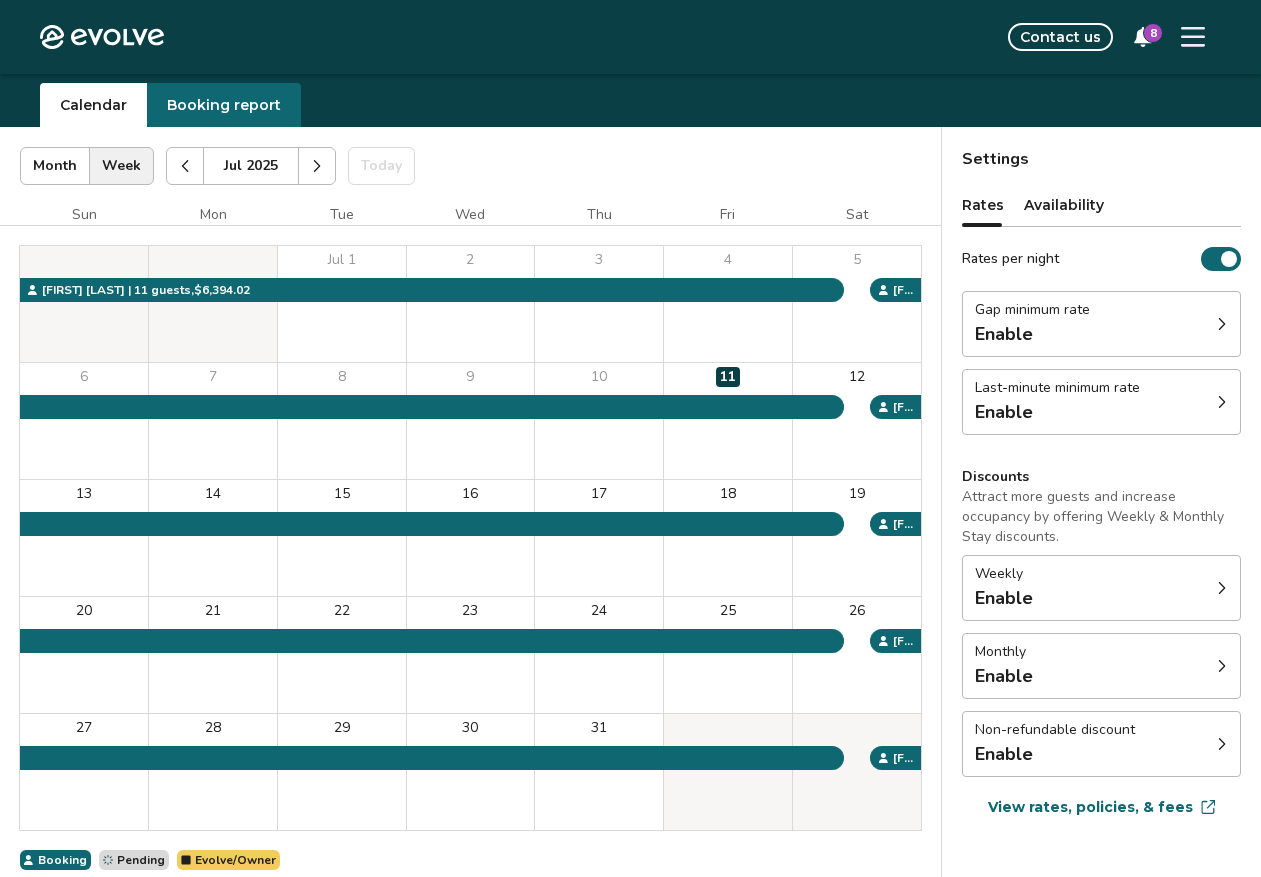 click on "Last-minute minimum rate" at bounding box center [1057, 388] 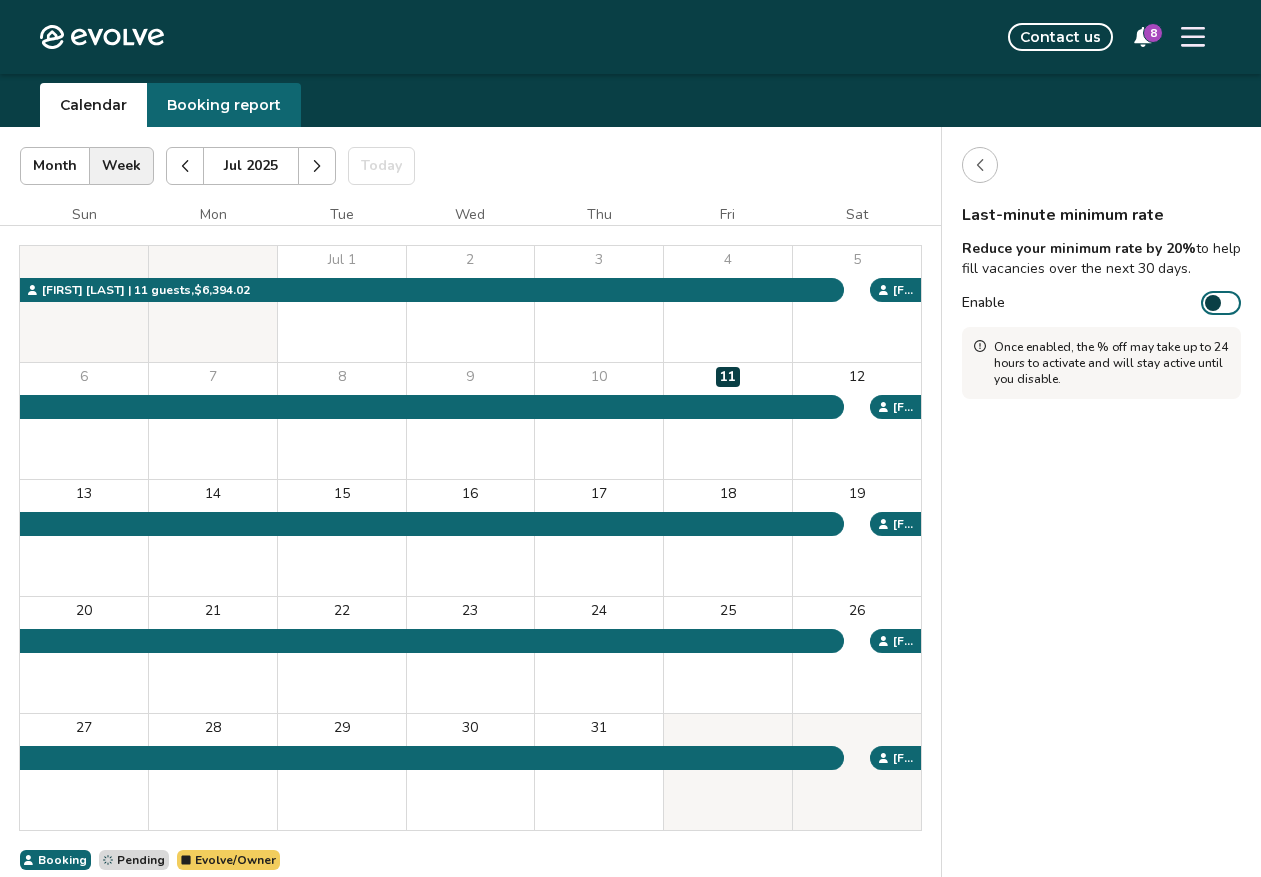 click at bounding box center [980, 165] 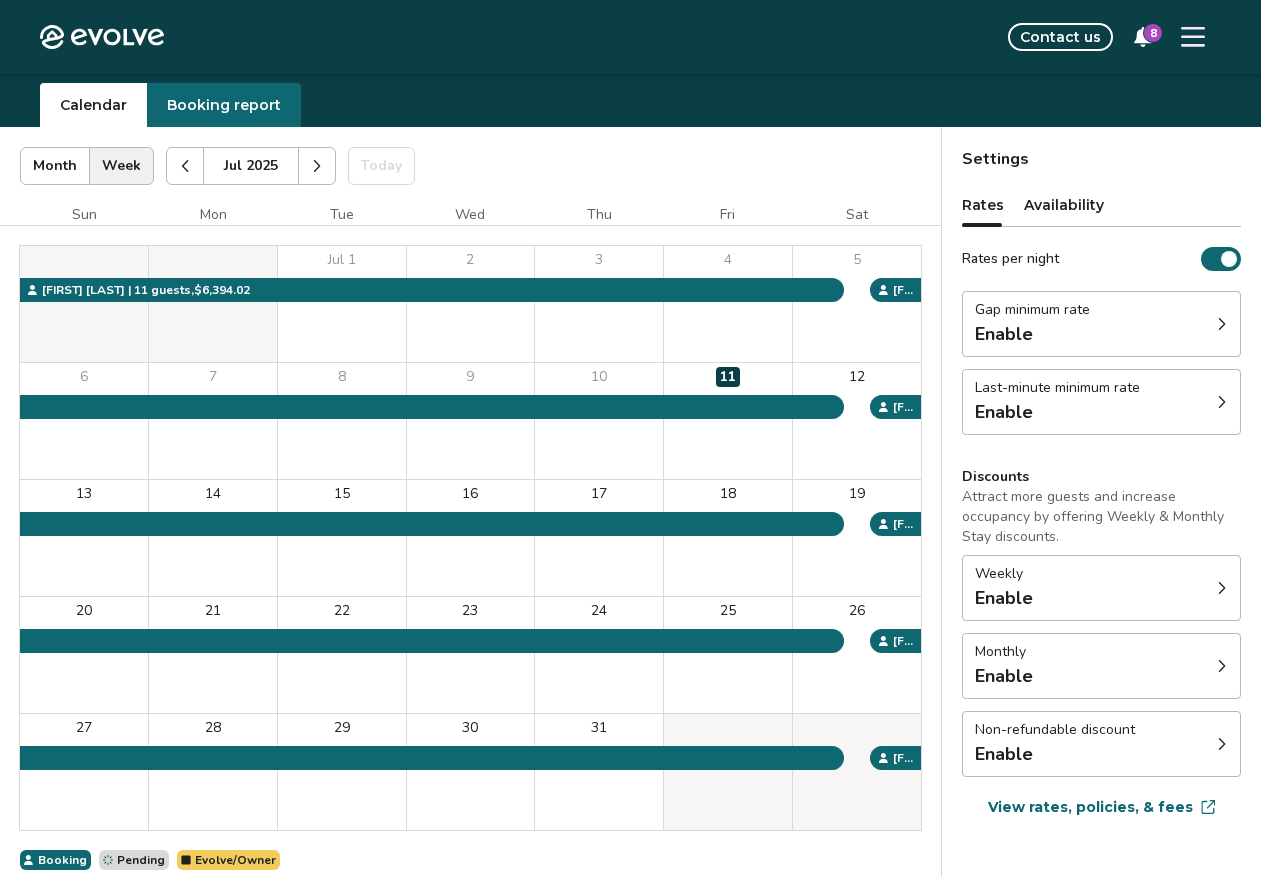 click on "Availability" at bounding box center (1064, 205) 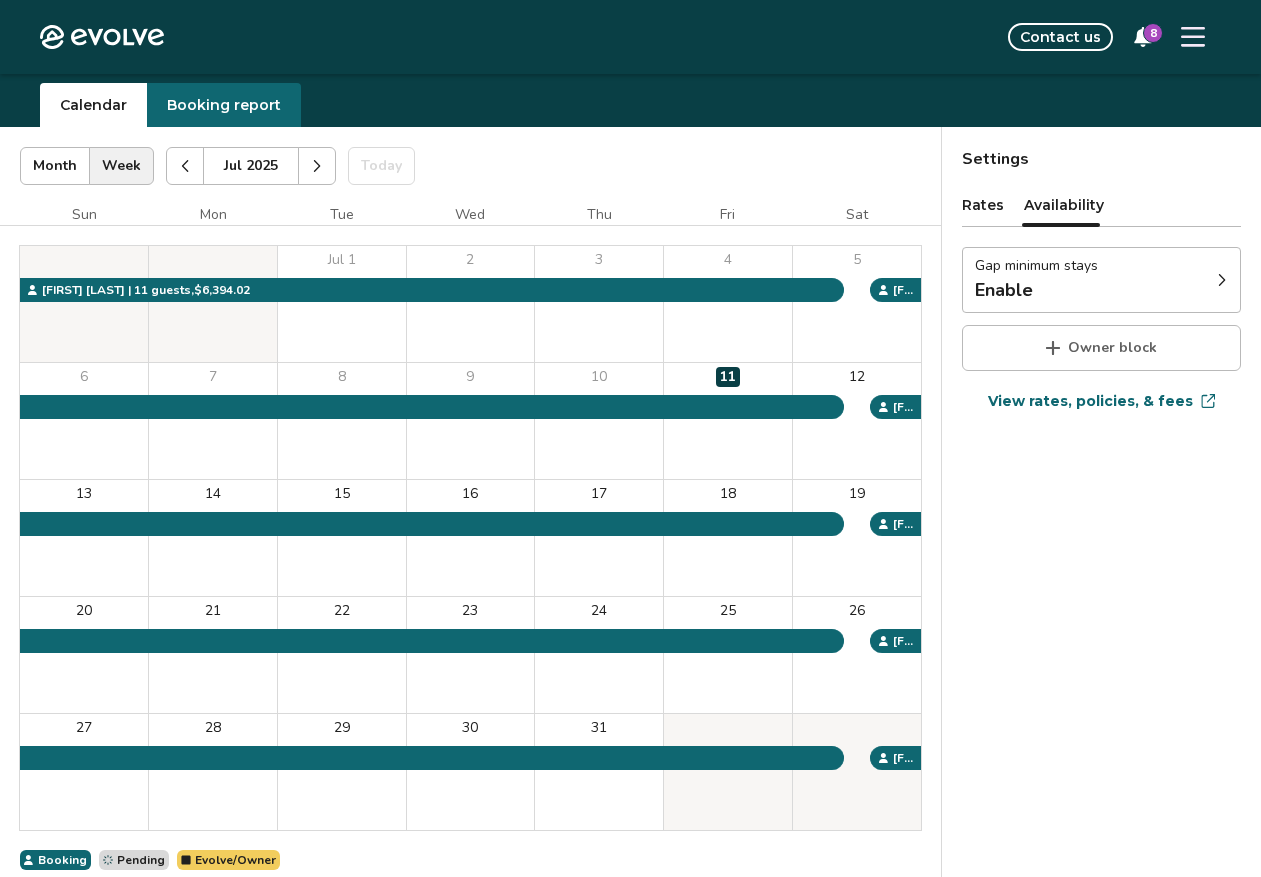 click on "Enable" at bounding box center [1036, 290] 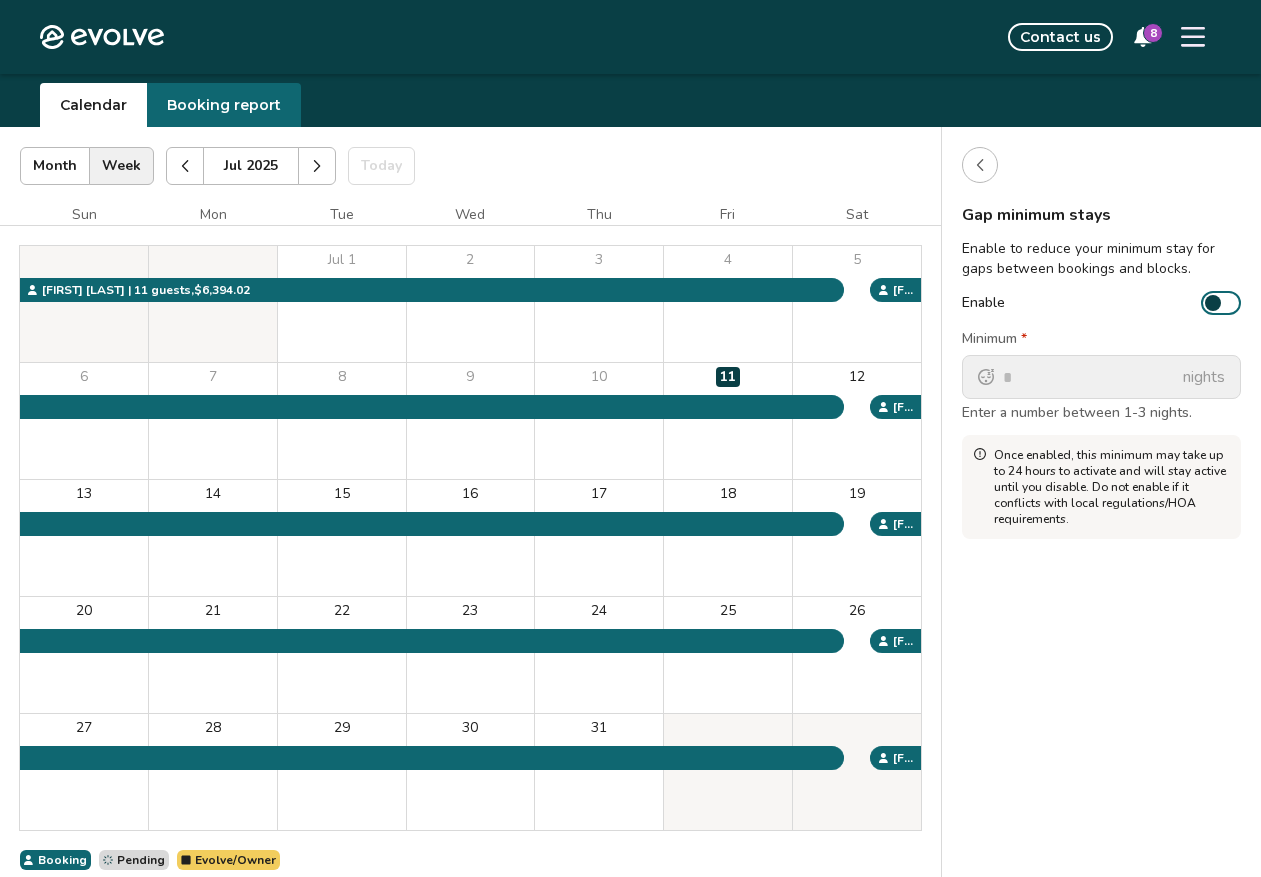 click at bounding box center (980, 165) 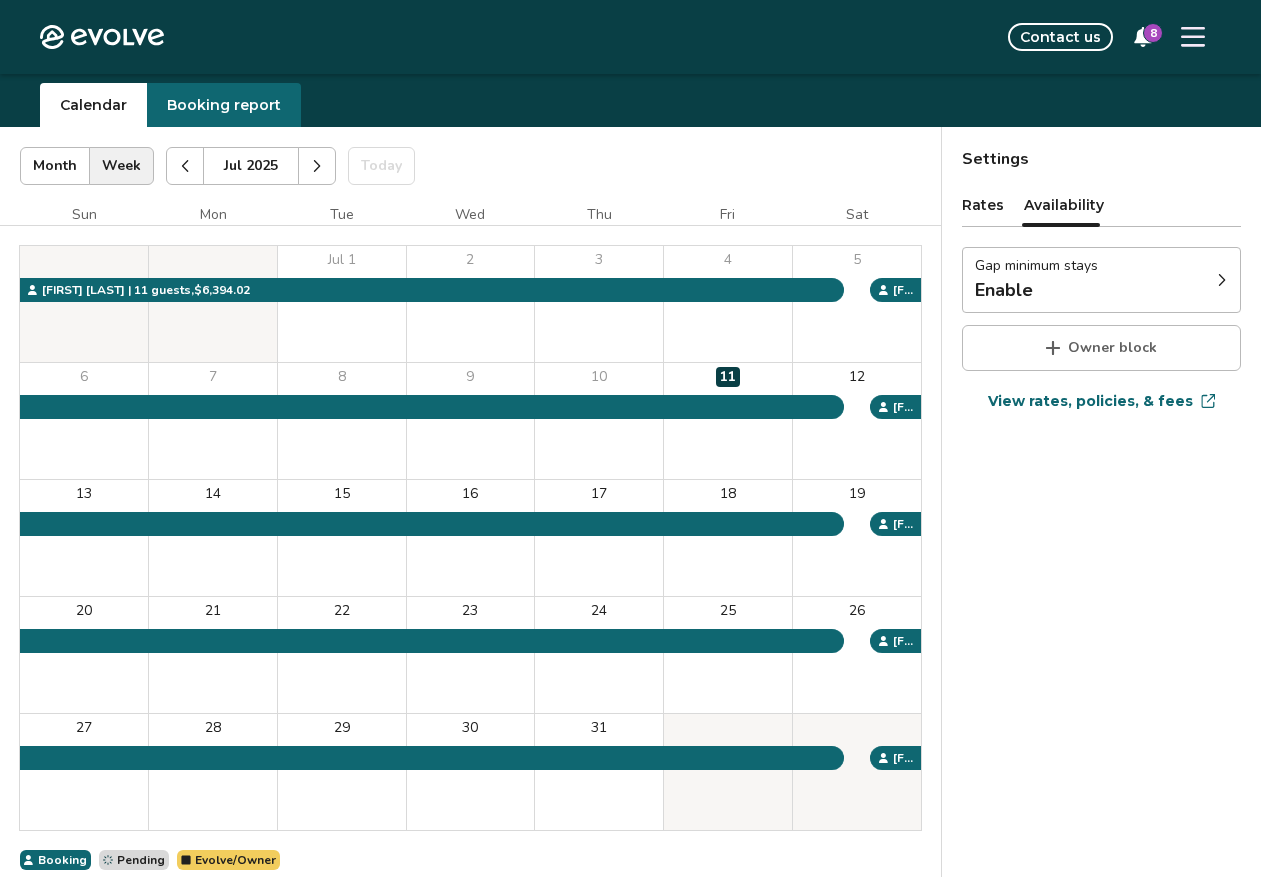 click on "Rates" at bounding box center (983, 205) 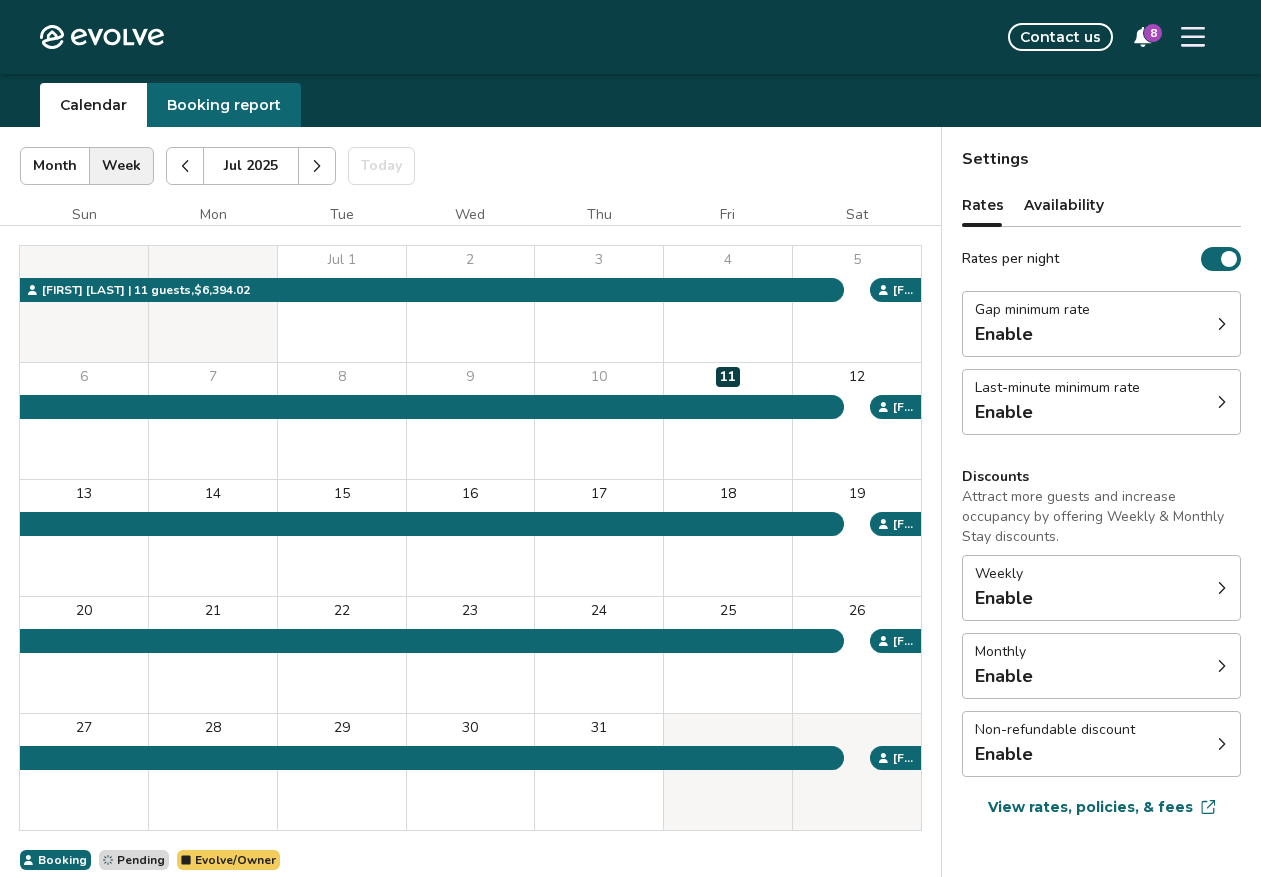 click on "Rates per night" at bounding box center (1221, 259) 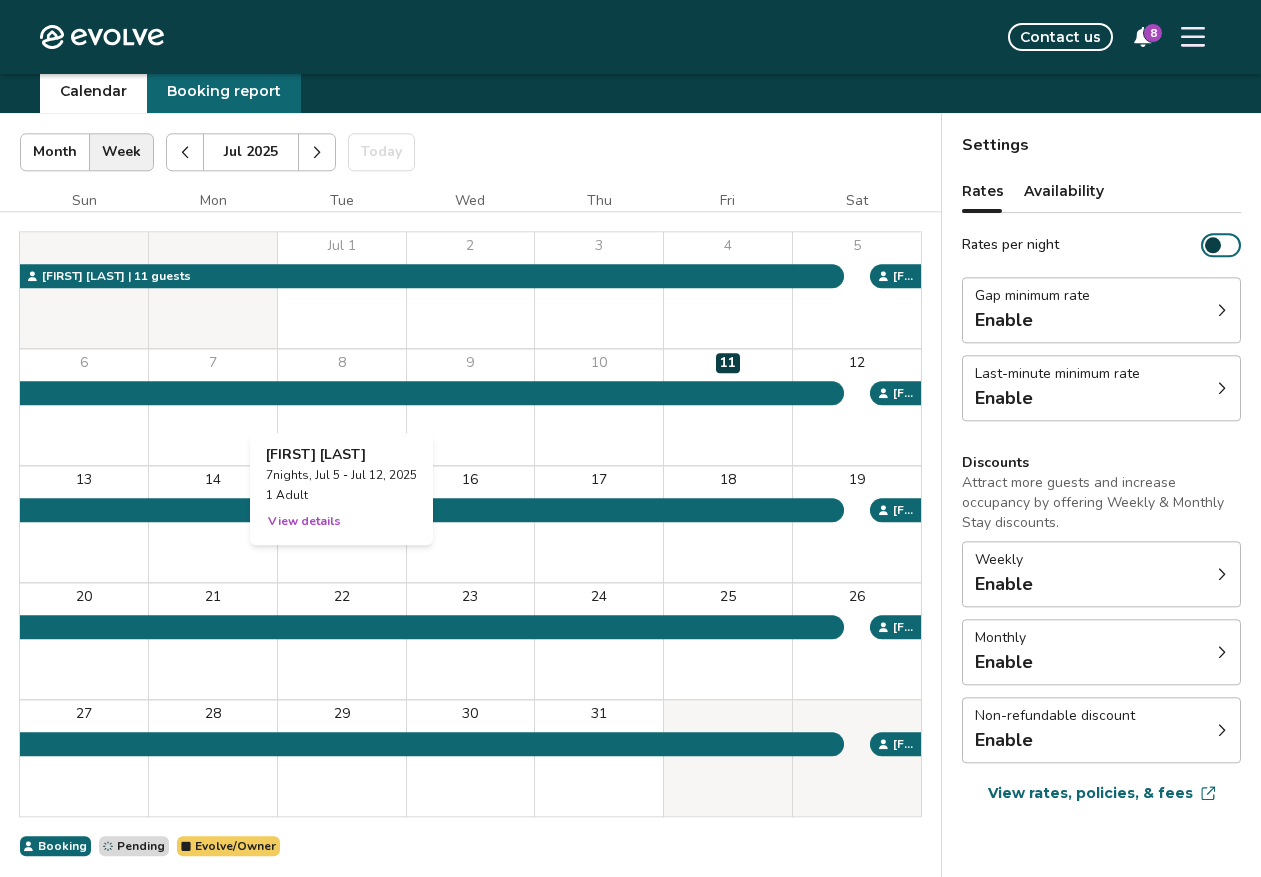 scroll, scrollTop: 102, scrollLeft: 0, axis: vertical 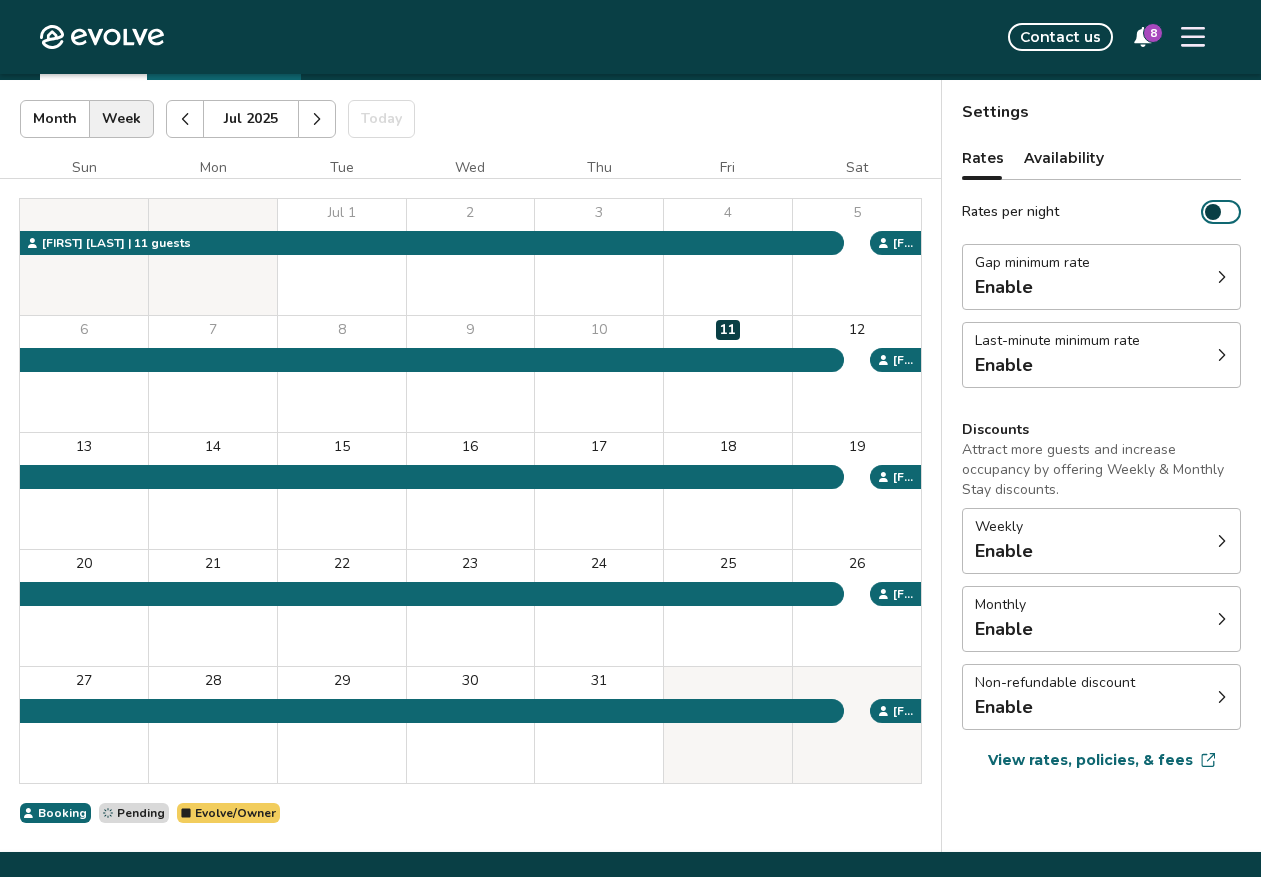click at bounding box center (317, 119) 